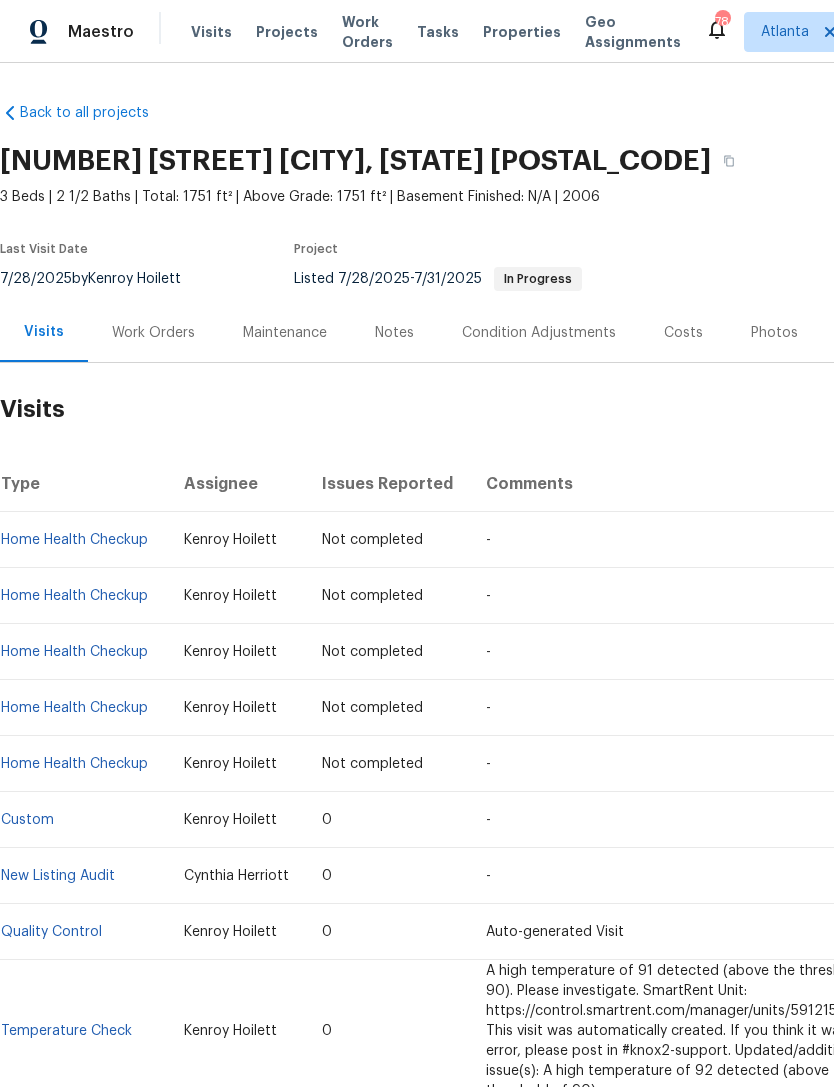 scroll, scrollTop: 0, scrollLeft: 0, axis: both 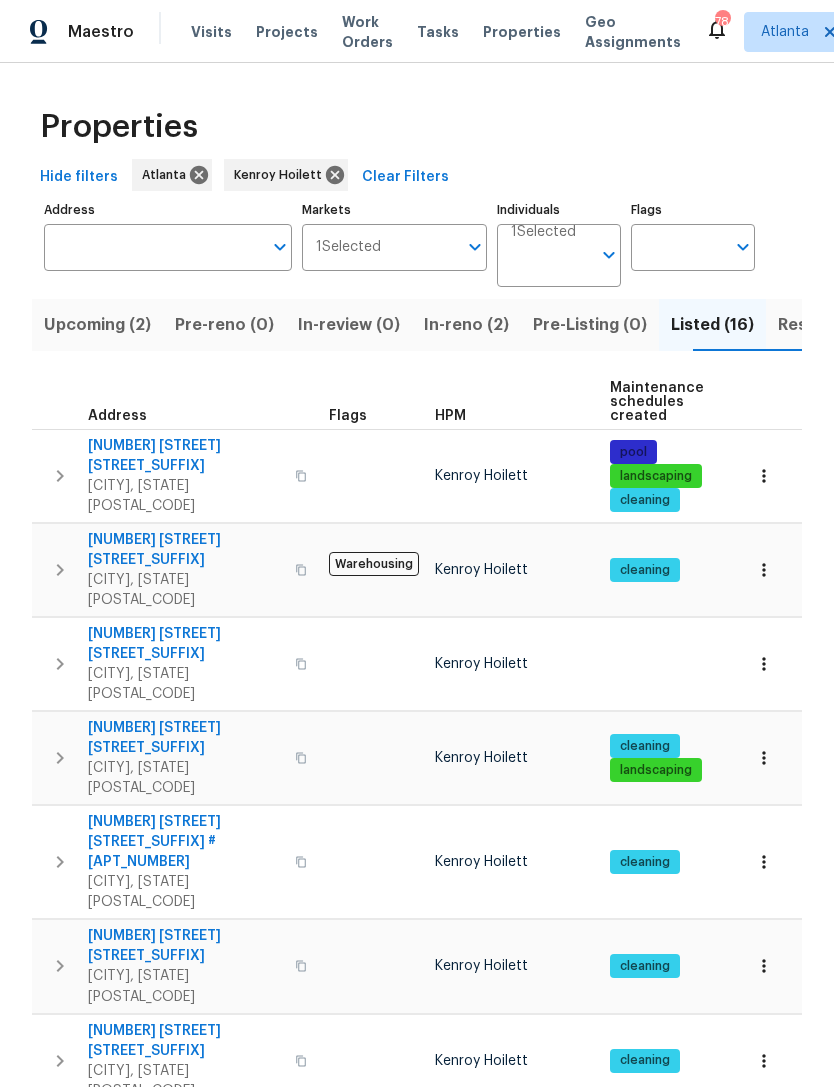 click on "In-reno (2)" at bounding box center (466, 325) 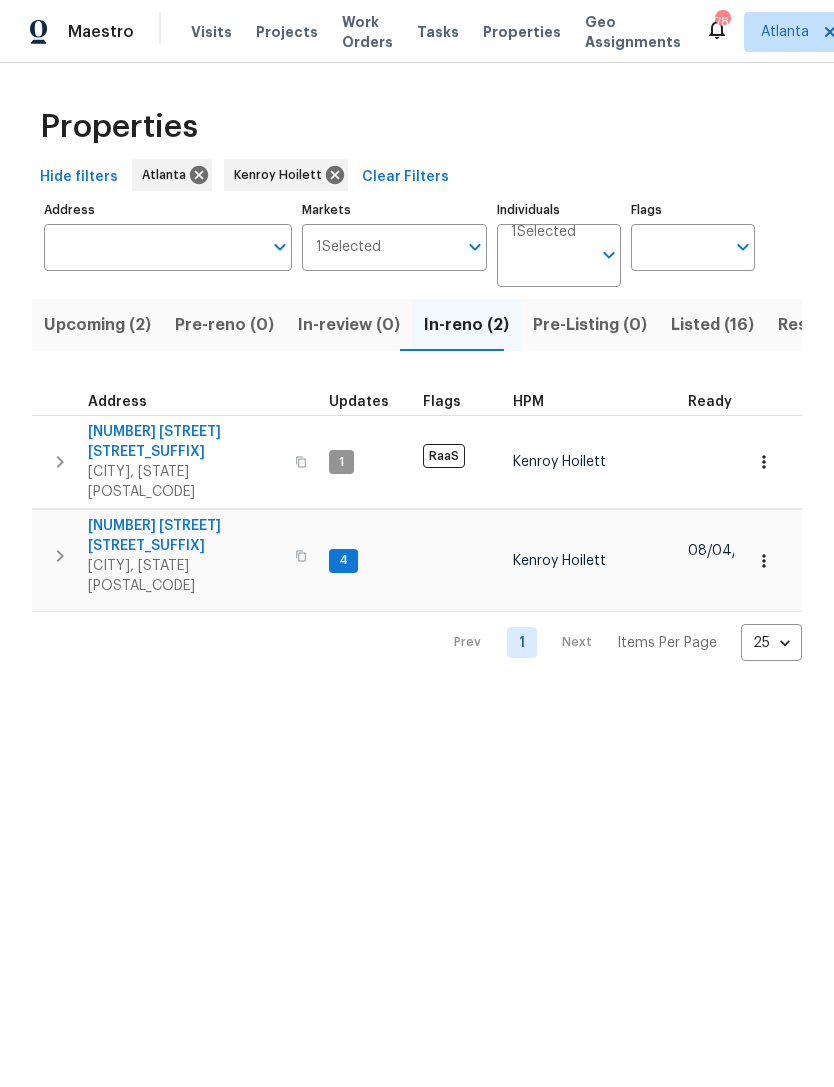 click on "[CITY], [STATE] [POSTAL_CODE]" at bounding box center (185, 576) 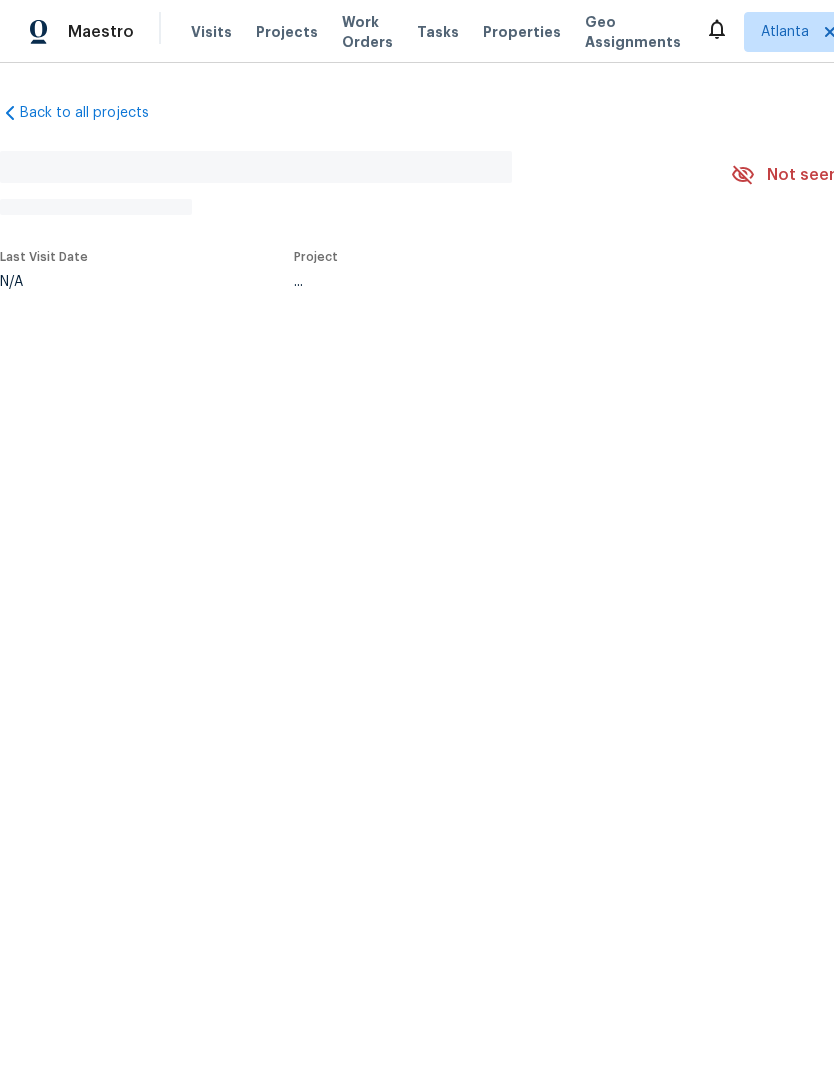 scroll, scrollTop: 0, scrollLeft: 0, axis: both 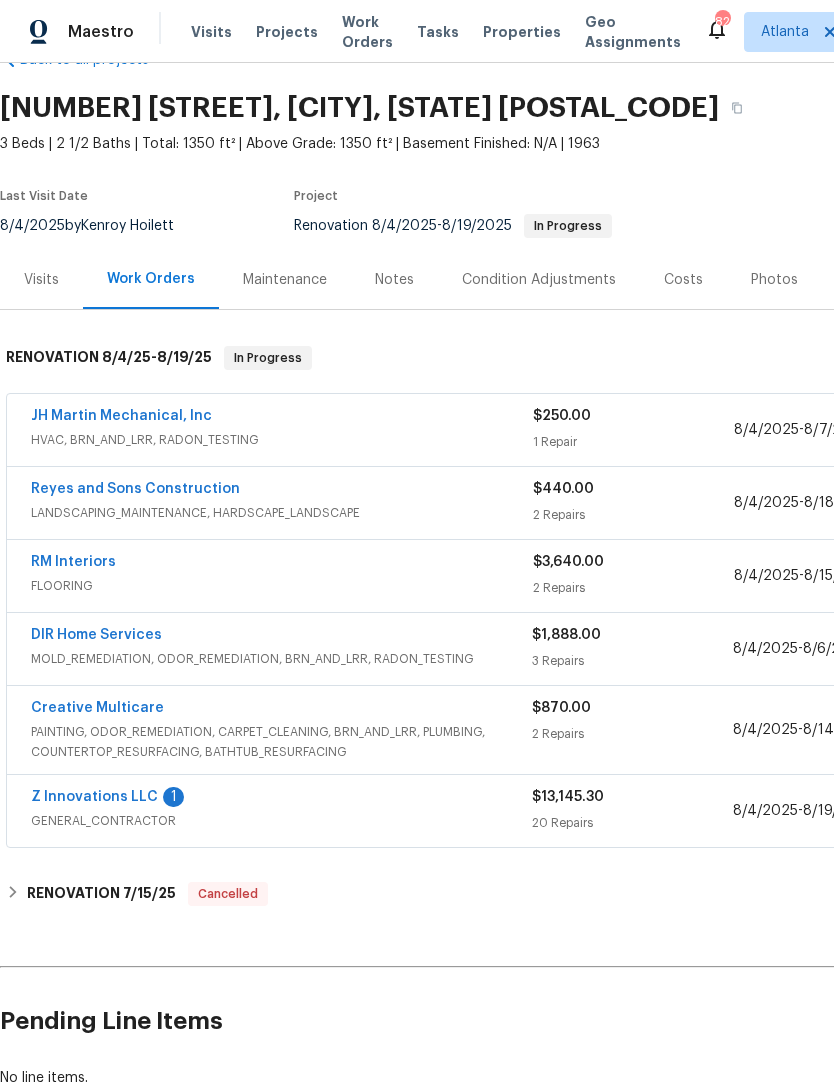 click on "Z Innovations LLC" at bounding box center [94, 797] 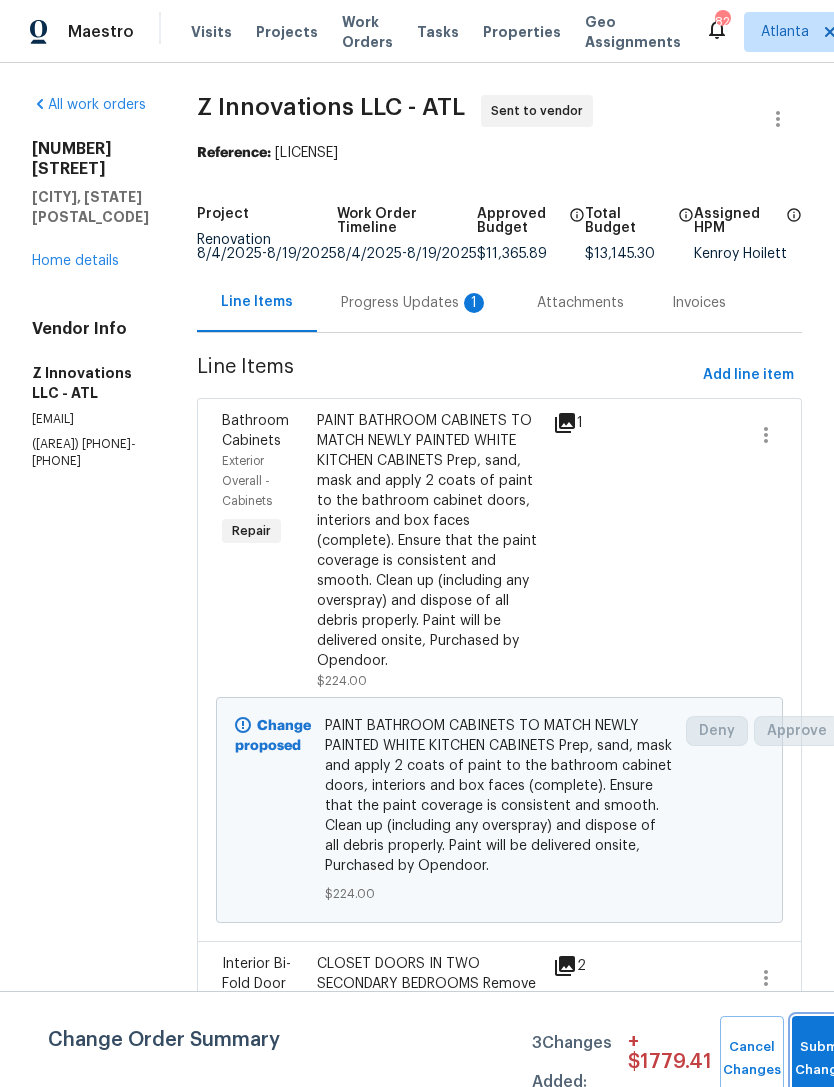 click on "Submit Changes" at bounding box center [824, 1059] 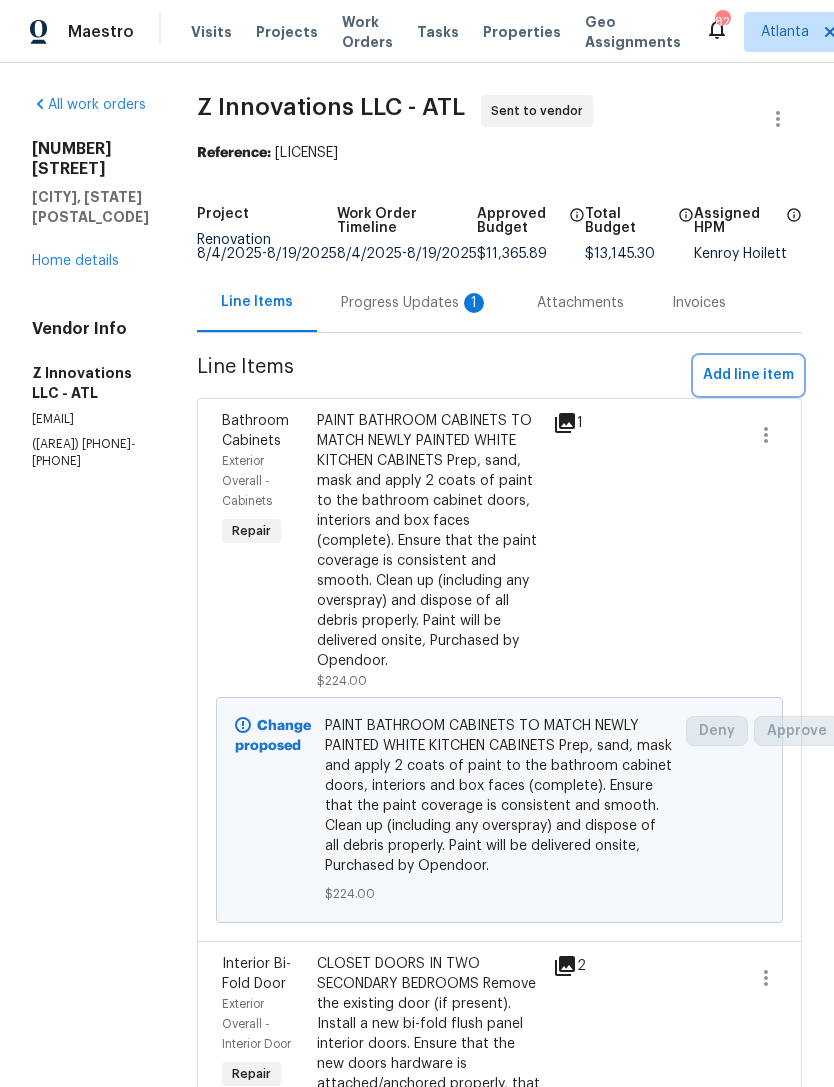 click on "Add line item" at bounding box center (748, 375) 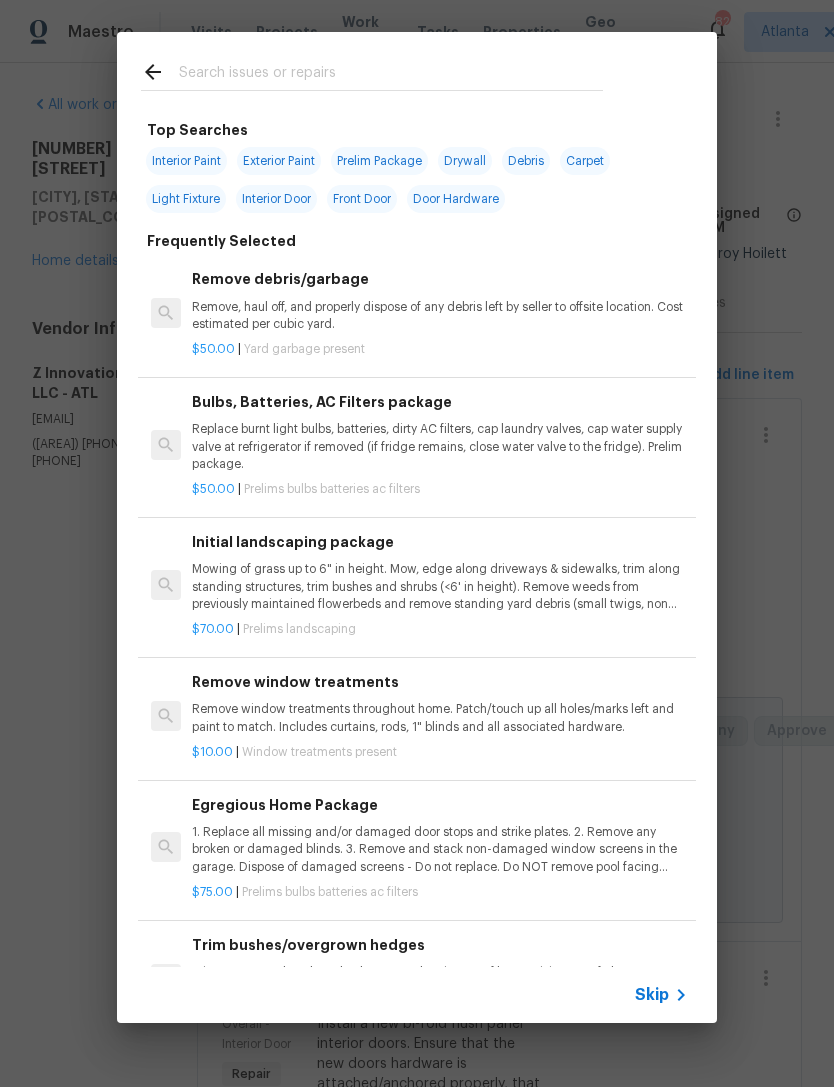 click 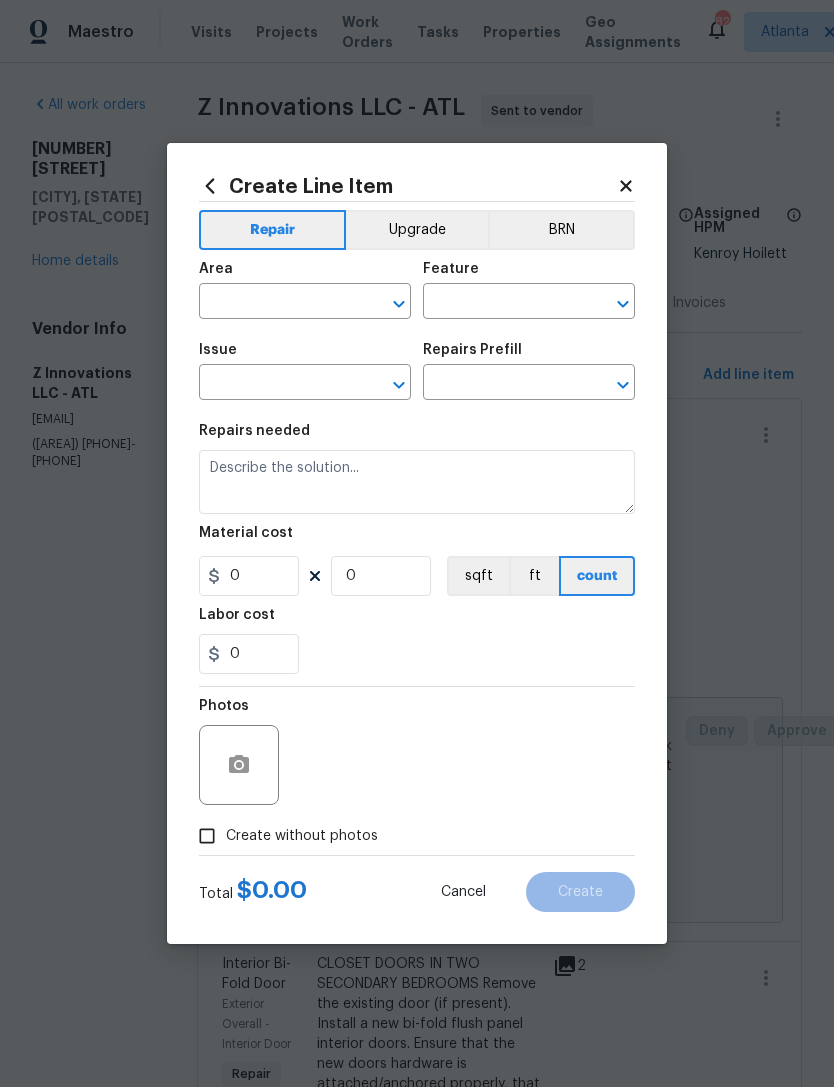 click at bounding box center [277, 303] 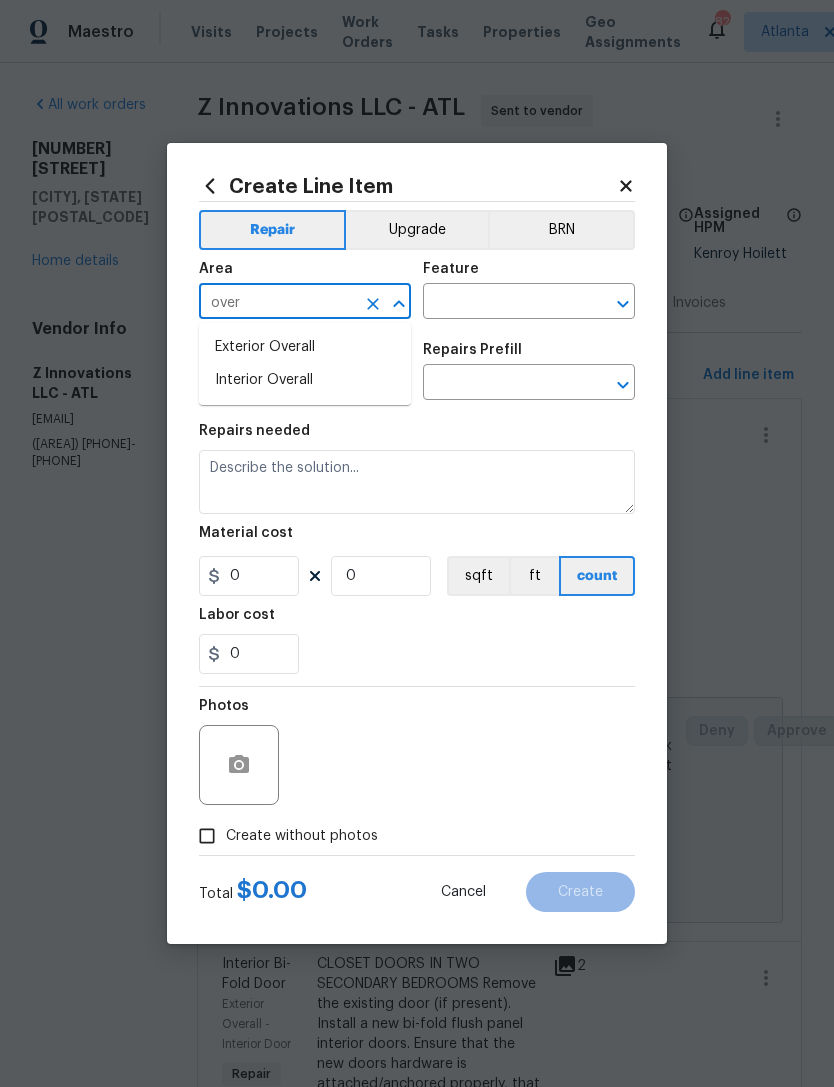 click on "Exterior Overall" at bounding box center [305, 347] 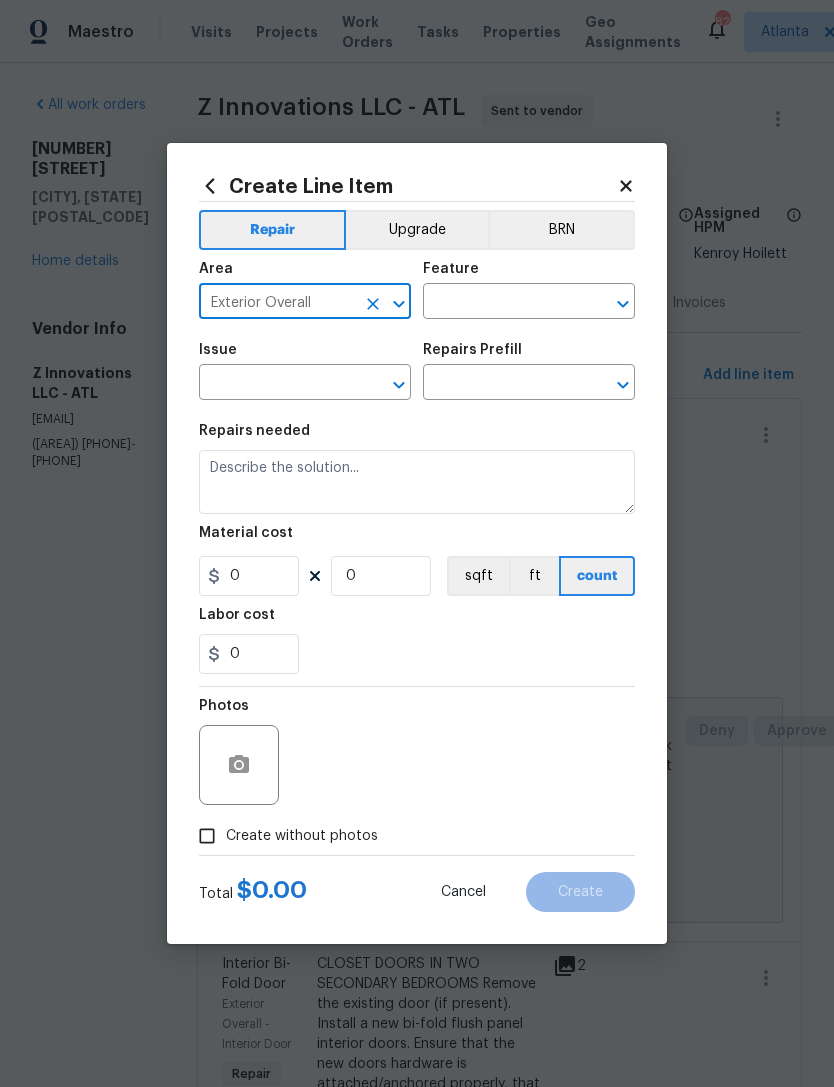 click at bounding box center (501, 303) 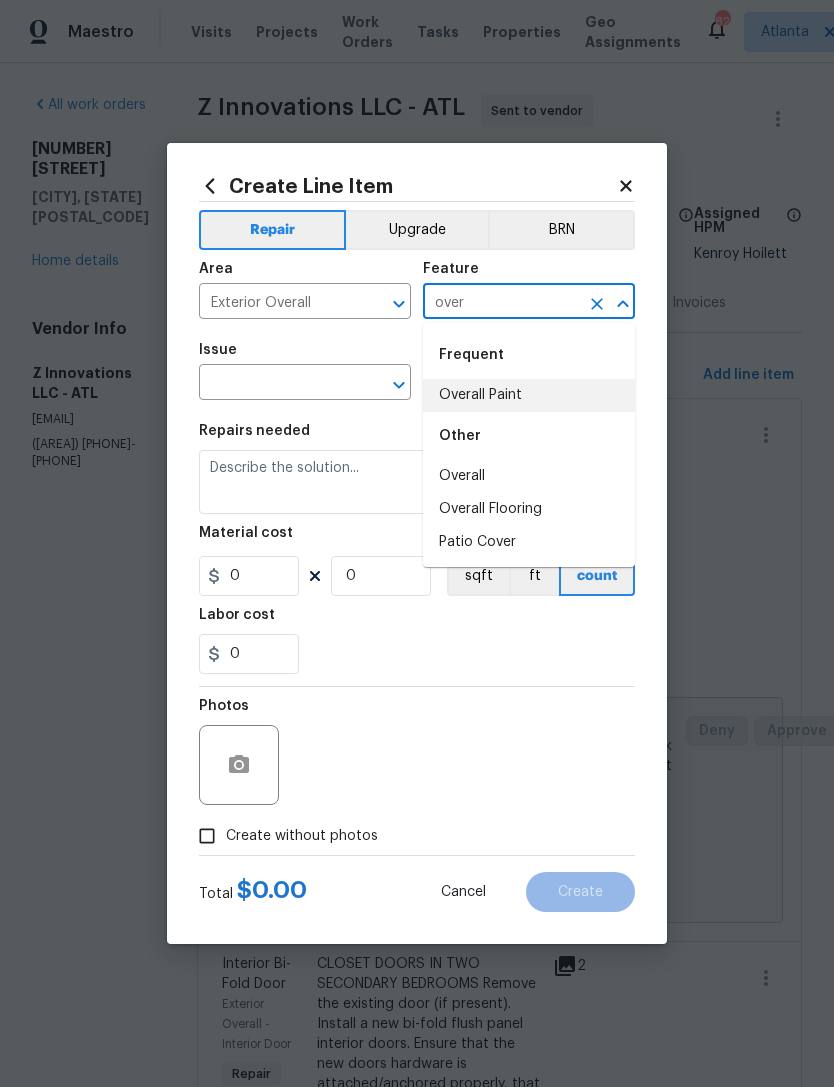 click on "Overall Paint" at bounding box center [529, 395] 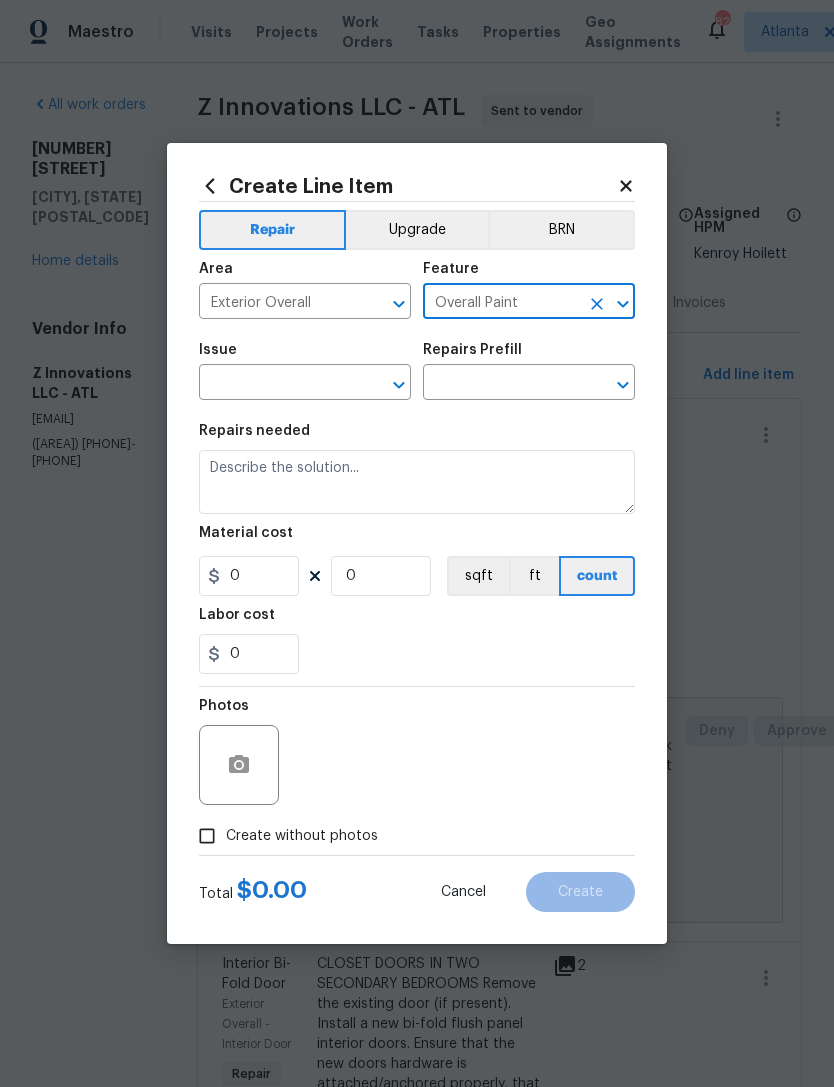 click at bounding box center [277, 384] 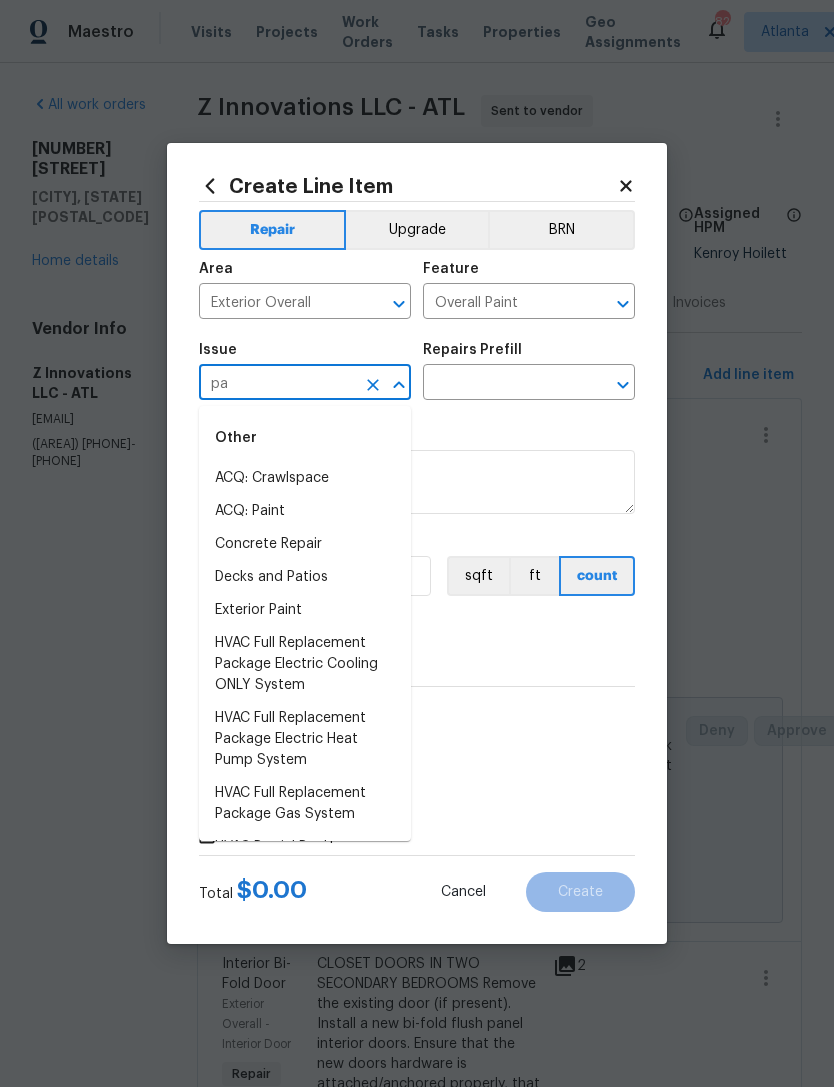type on "p" 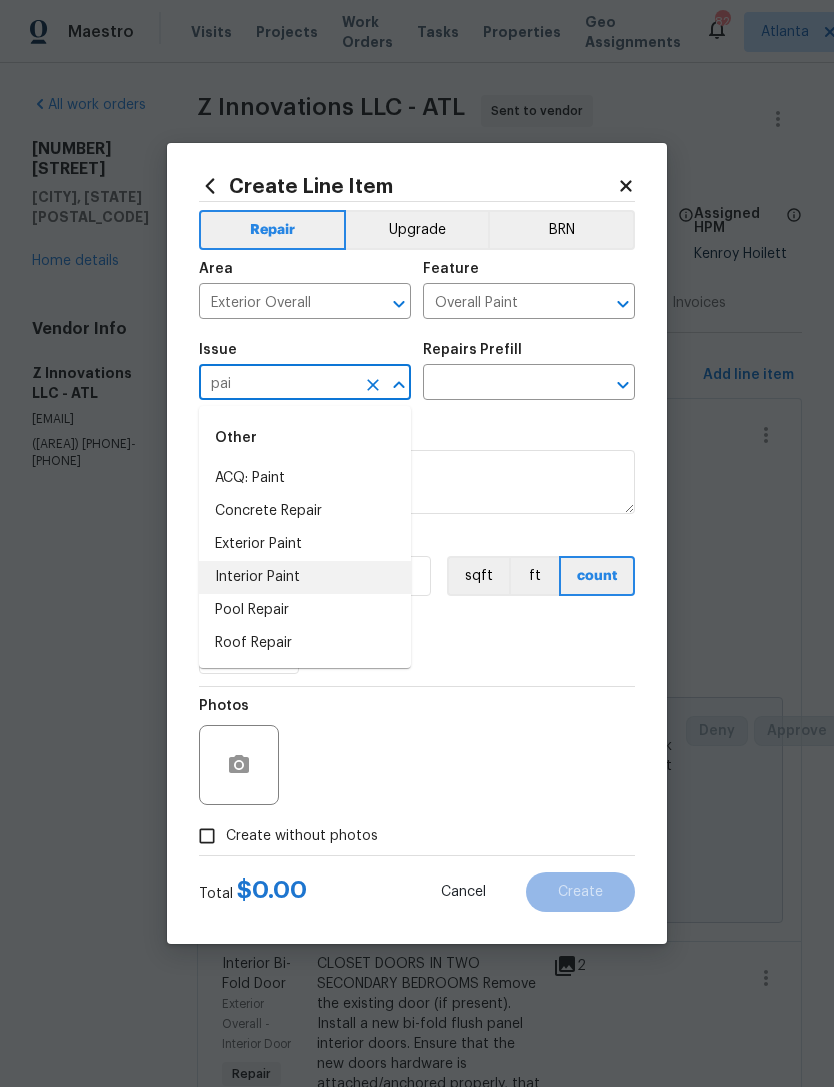 click on "Interior Paint" at bounding box center (305, 577) 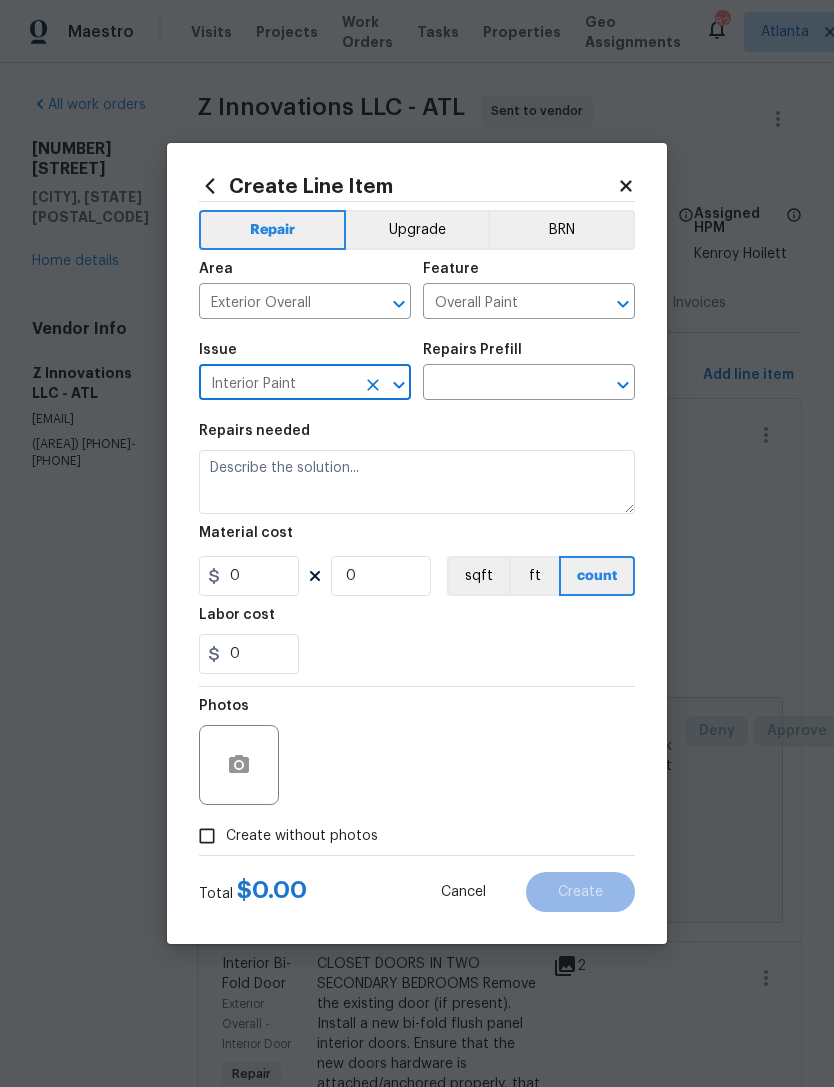 click at bounding box center [501, 384] 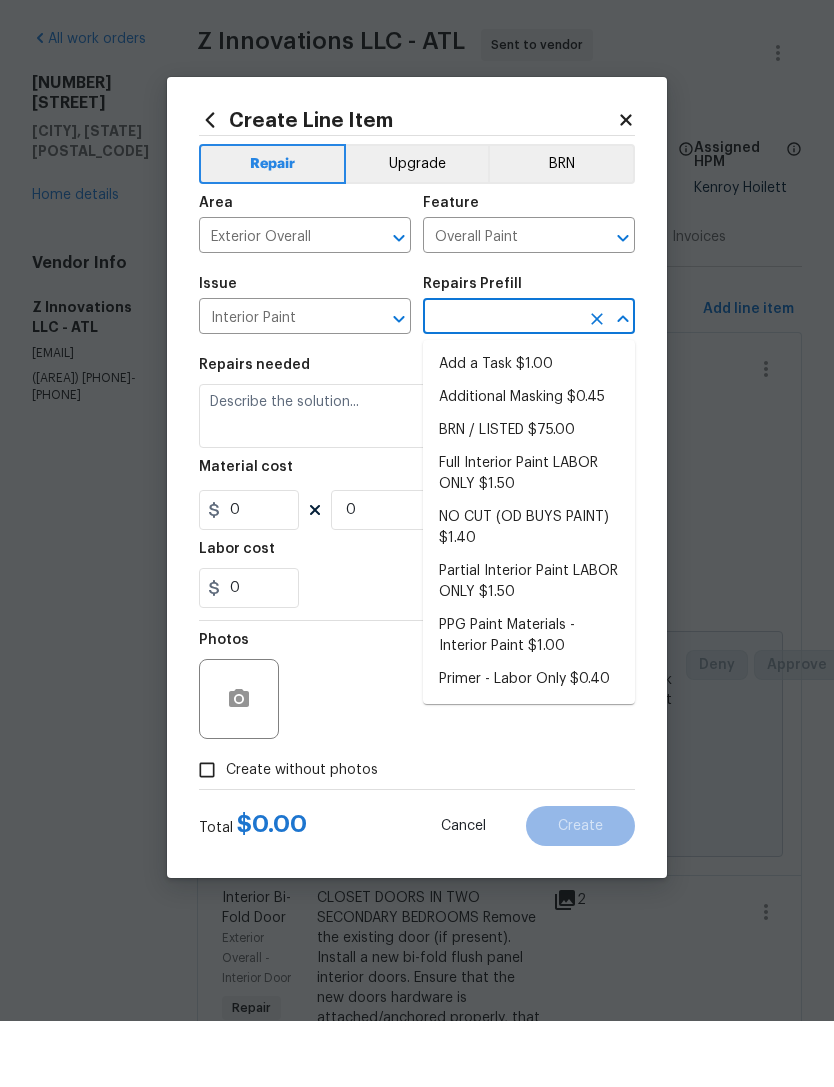 click on "Exterior Overall" at bounding box center [277, 303] 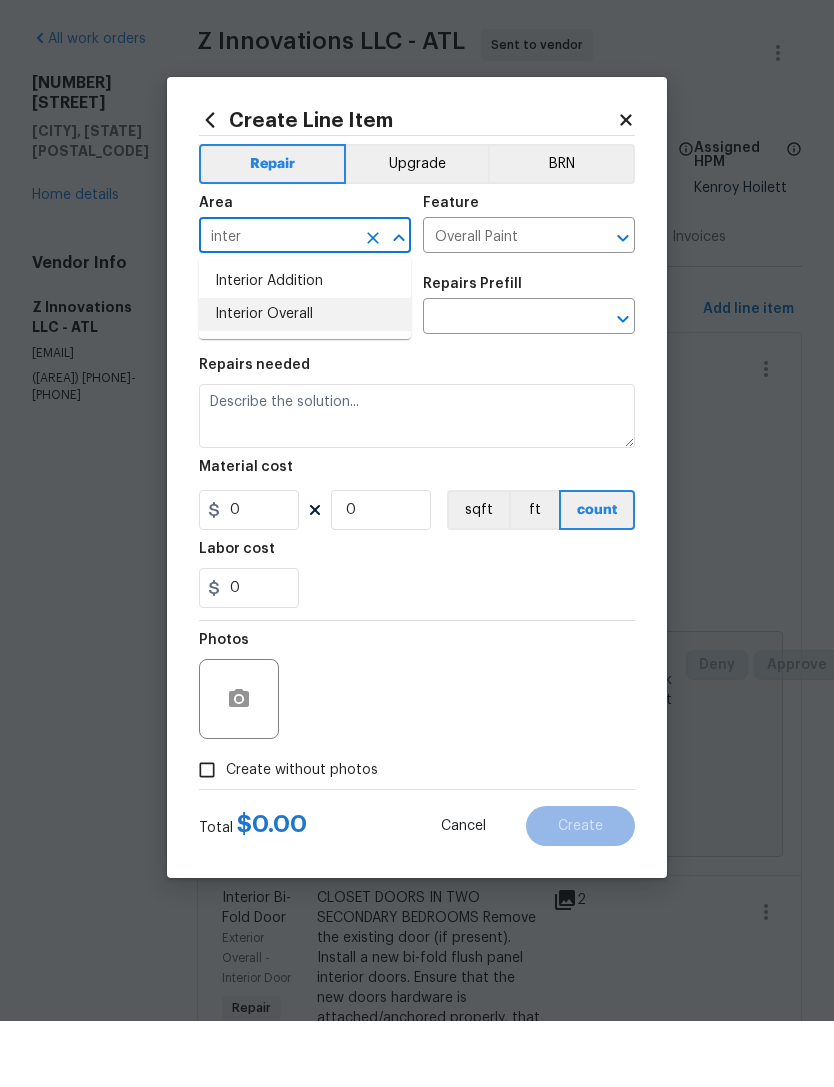 click on "Interior Overall" at bounding box center (305, 380) 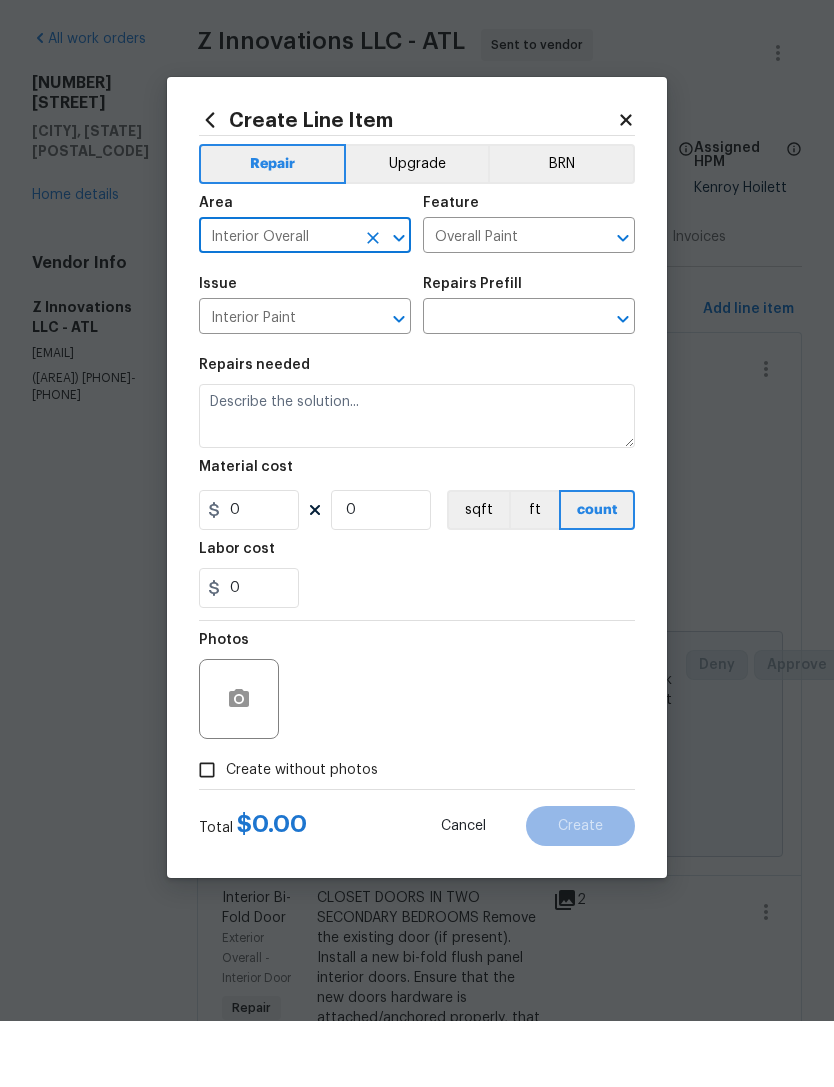 click on "Overall Paint" at bounding box center (501, 303) 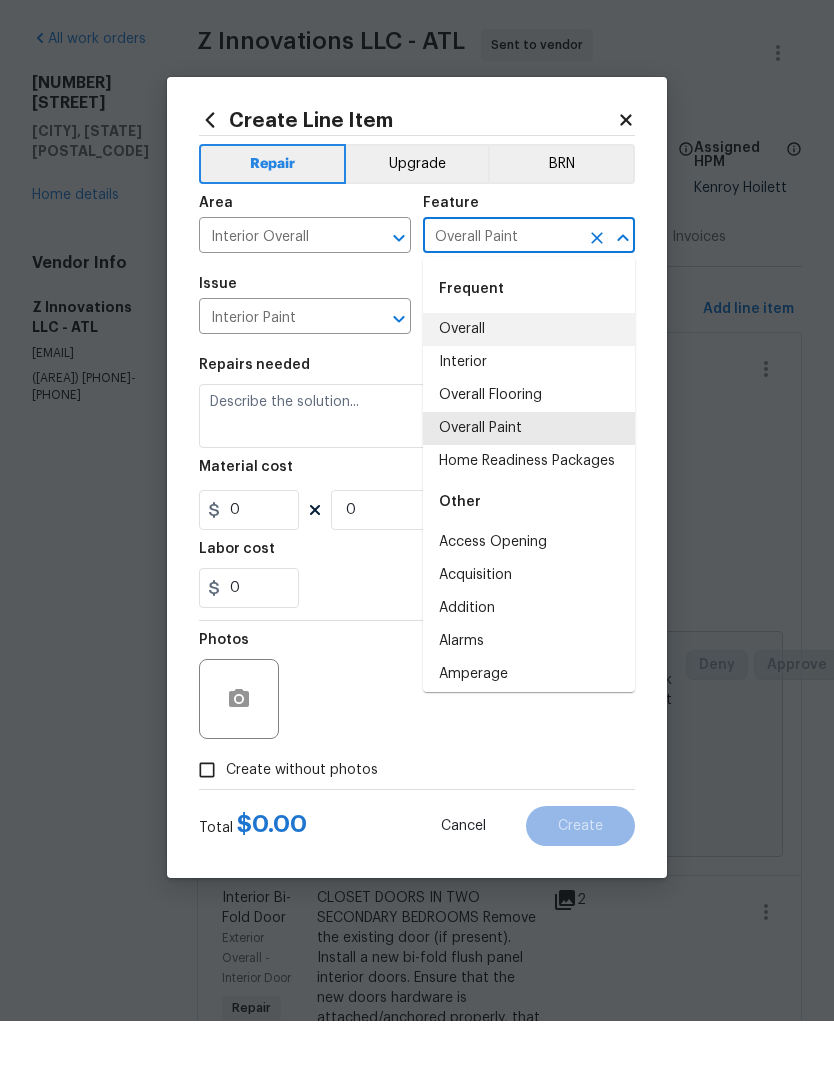 click on "Interior Paint" at bounding box center (277, 384) 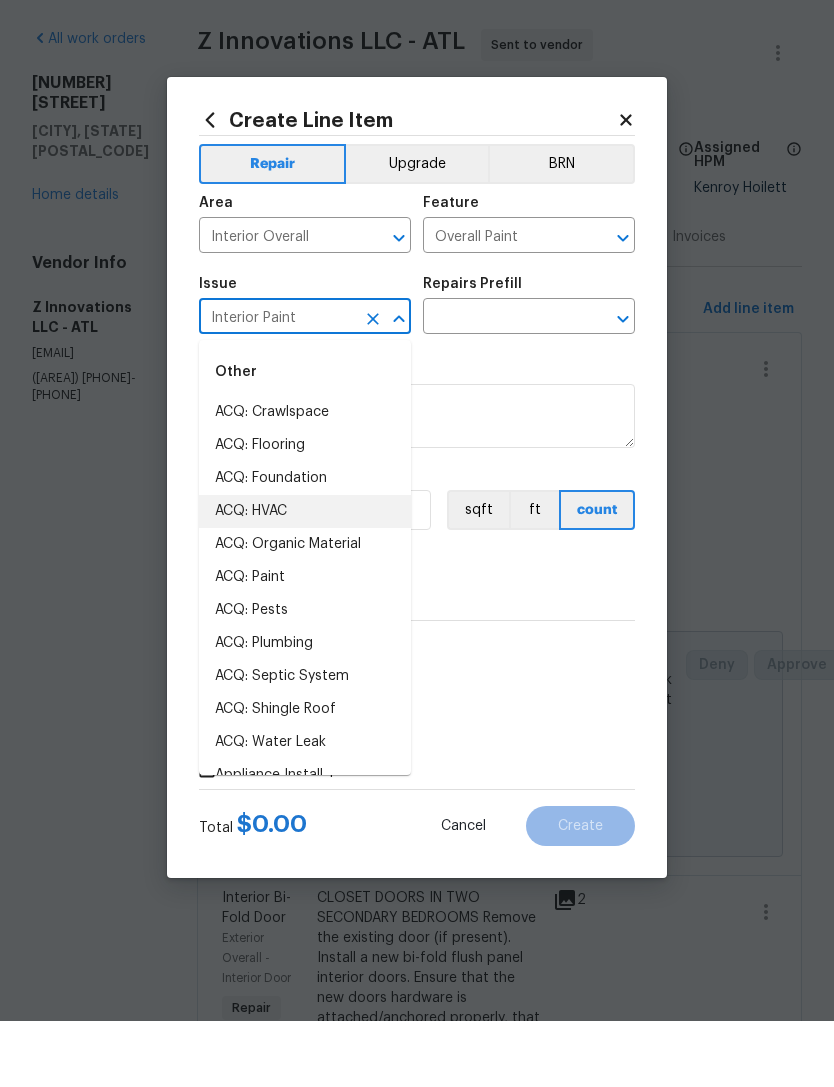 click at bounding box center [501, 384] 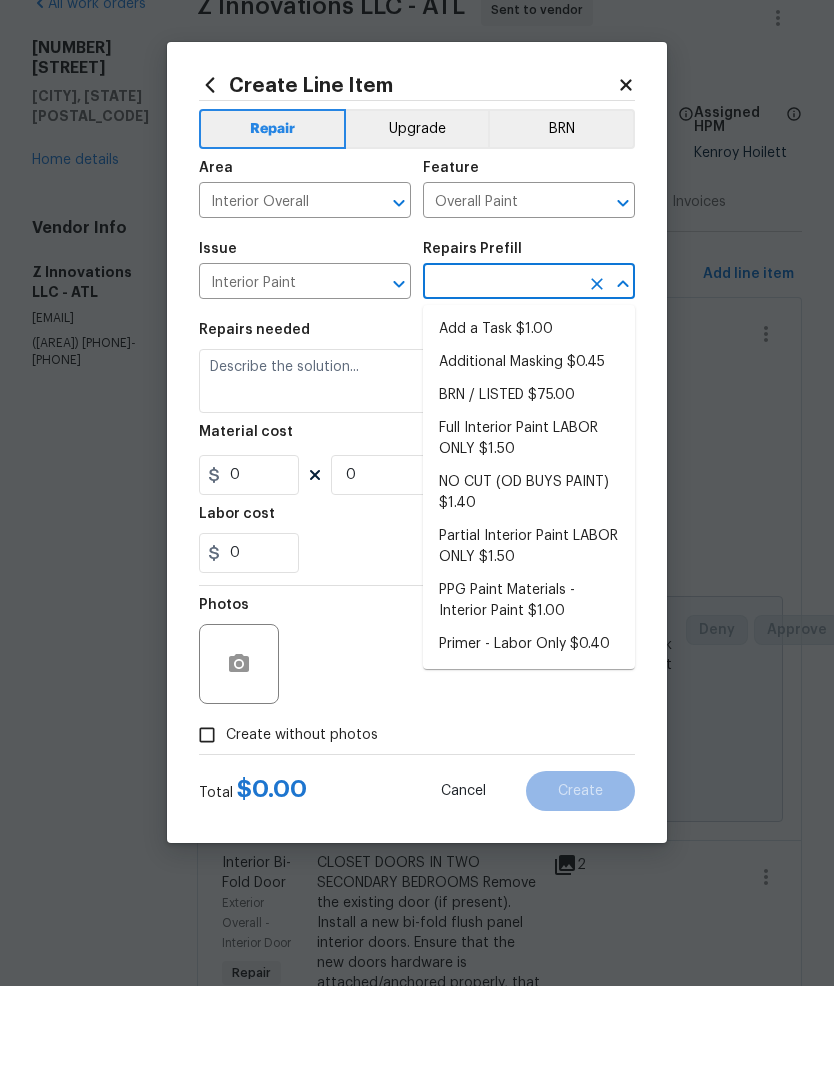 click 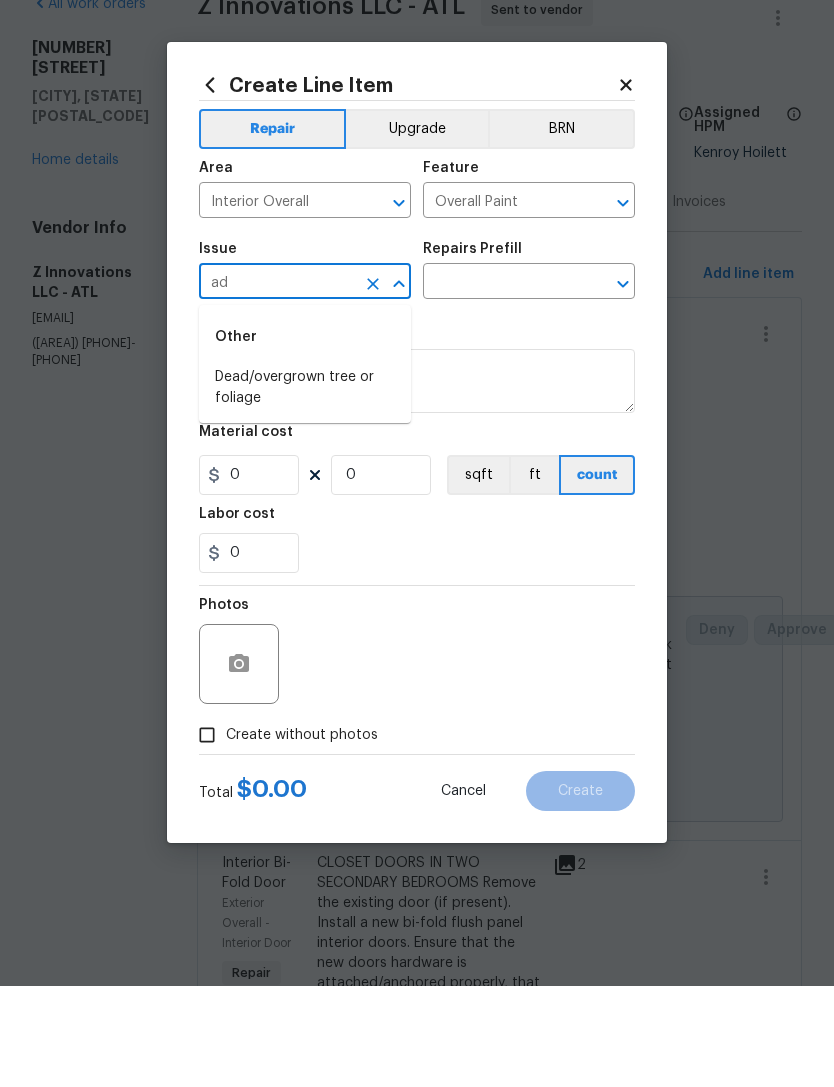 type on "a" 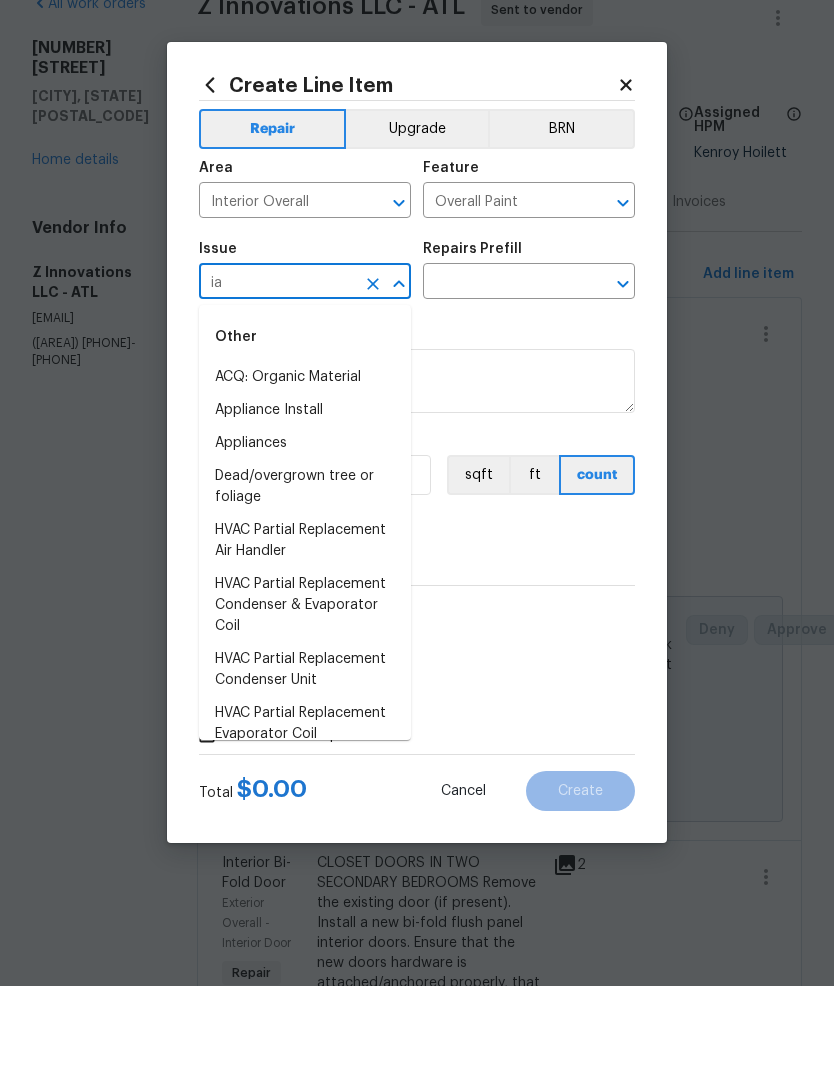 type on "i" 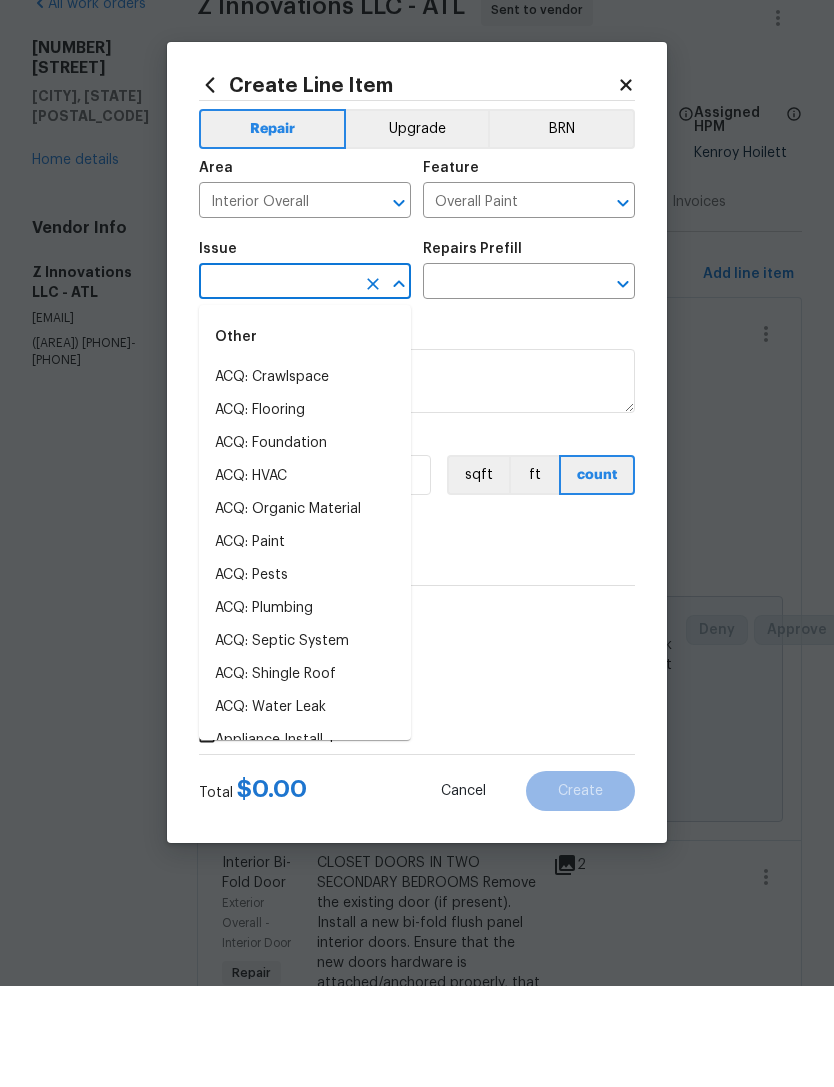 click at bounding box center [501, 384] 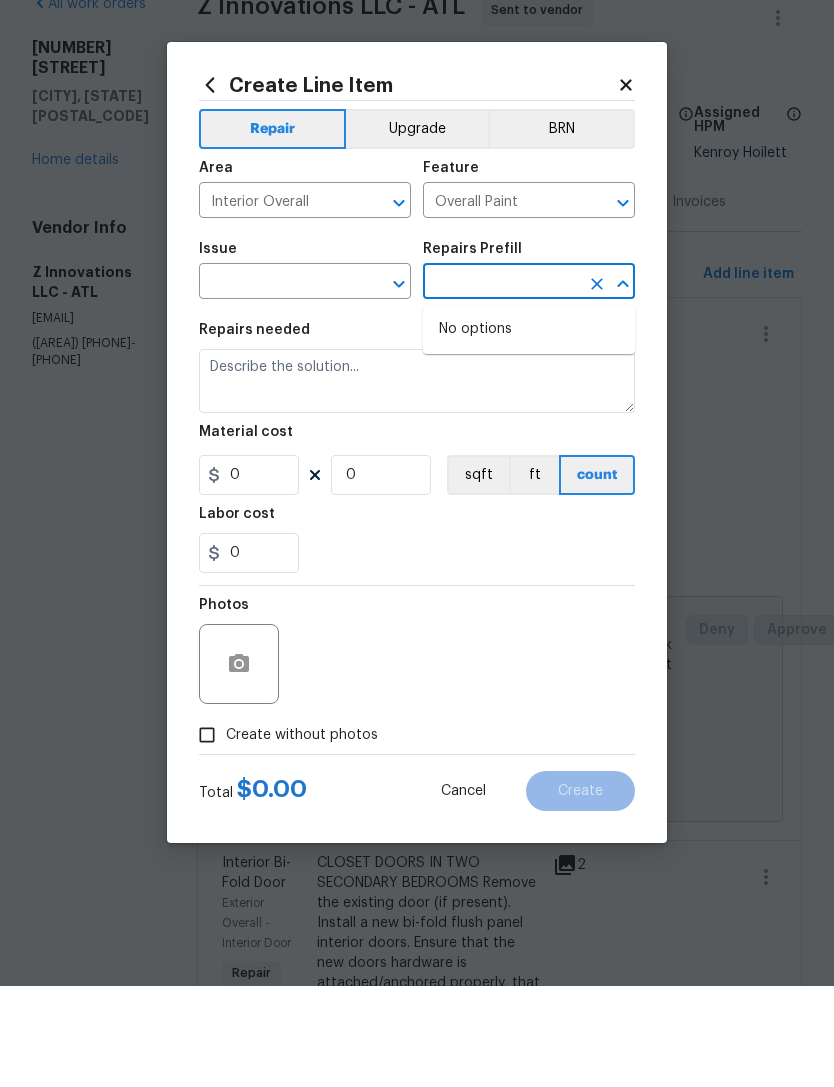 click at bounding box center (277, 384) 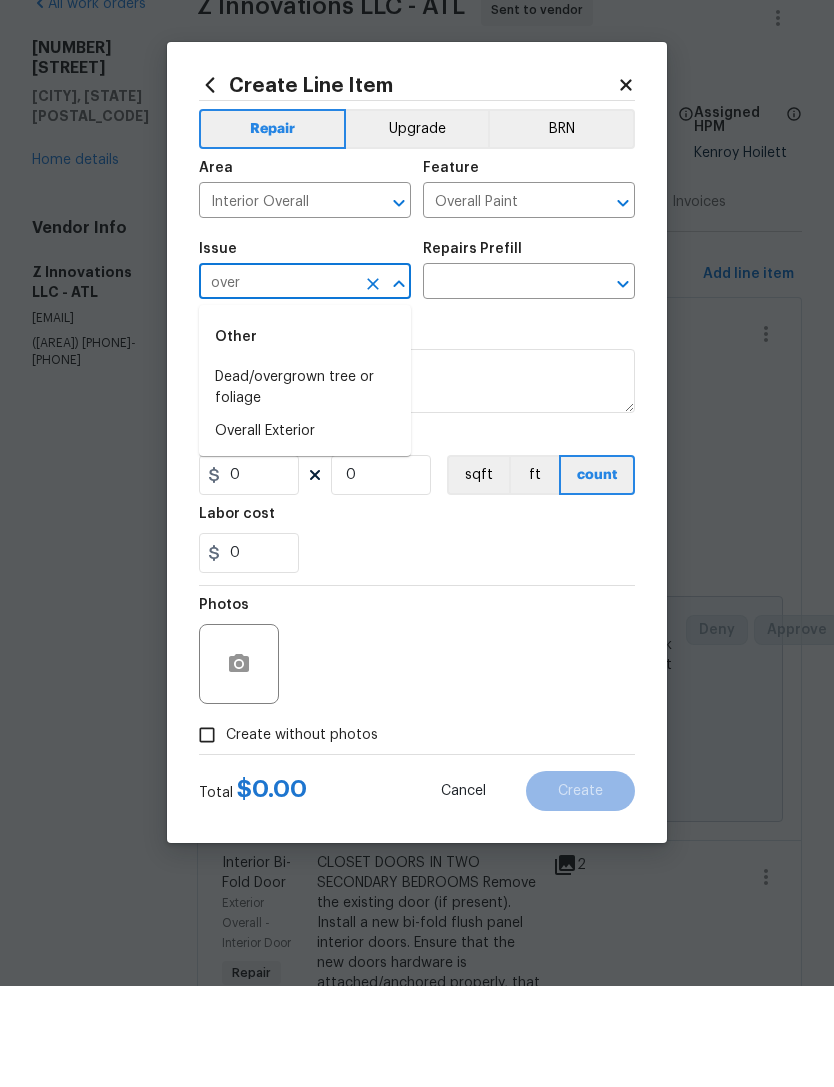 click on "Overall Exterior" at bounding box center [305, 532] 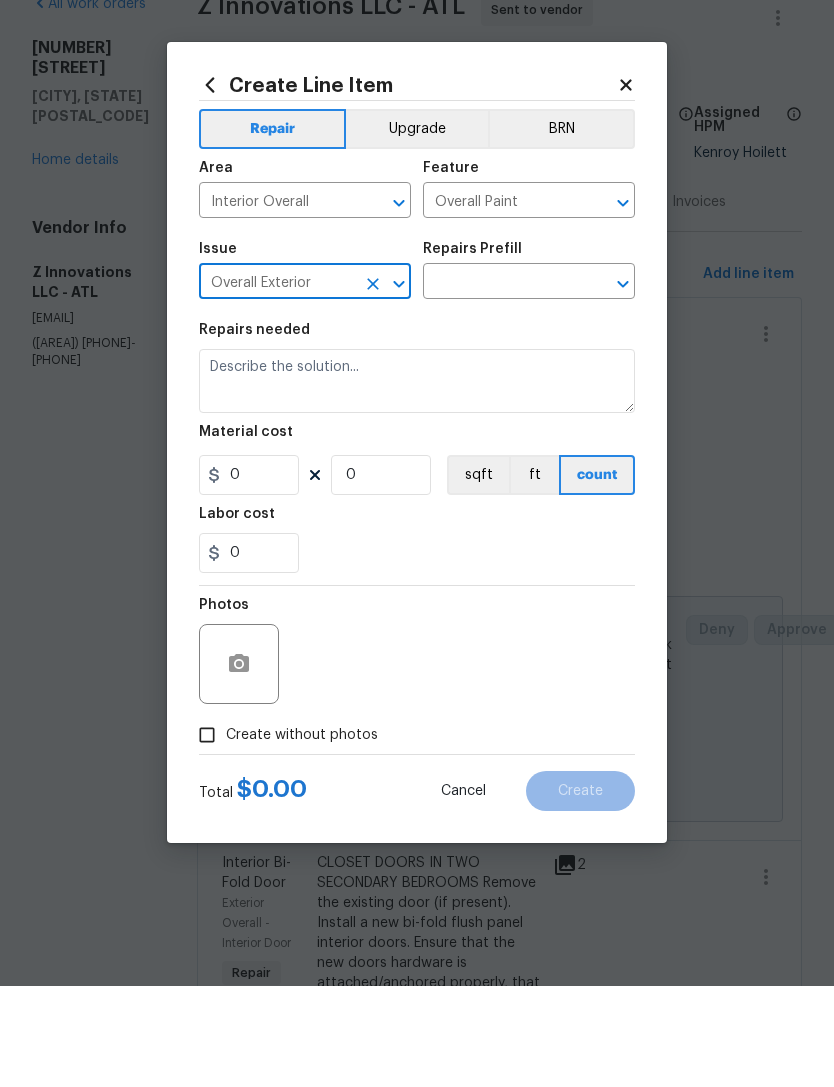 click at bounding box center [501, 384] 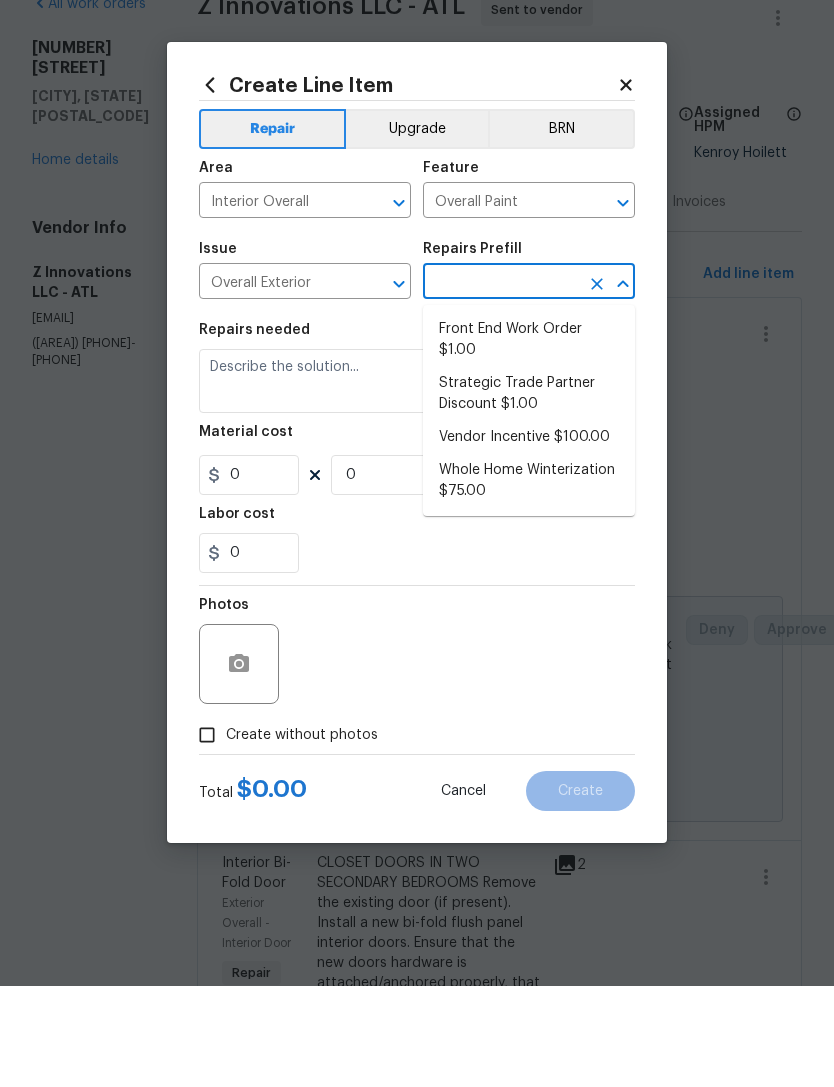 click on "Strategic Trade Partner Discount $1.00" at bounding box center (529, 495) 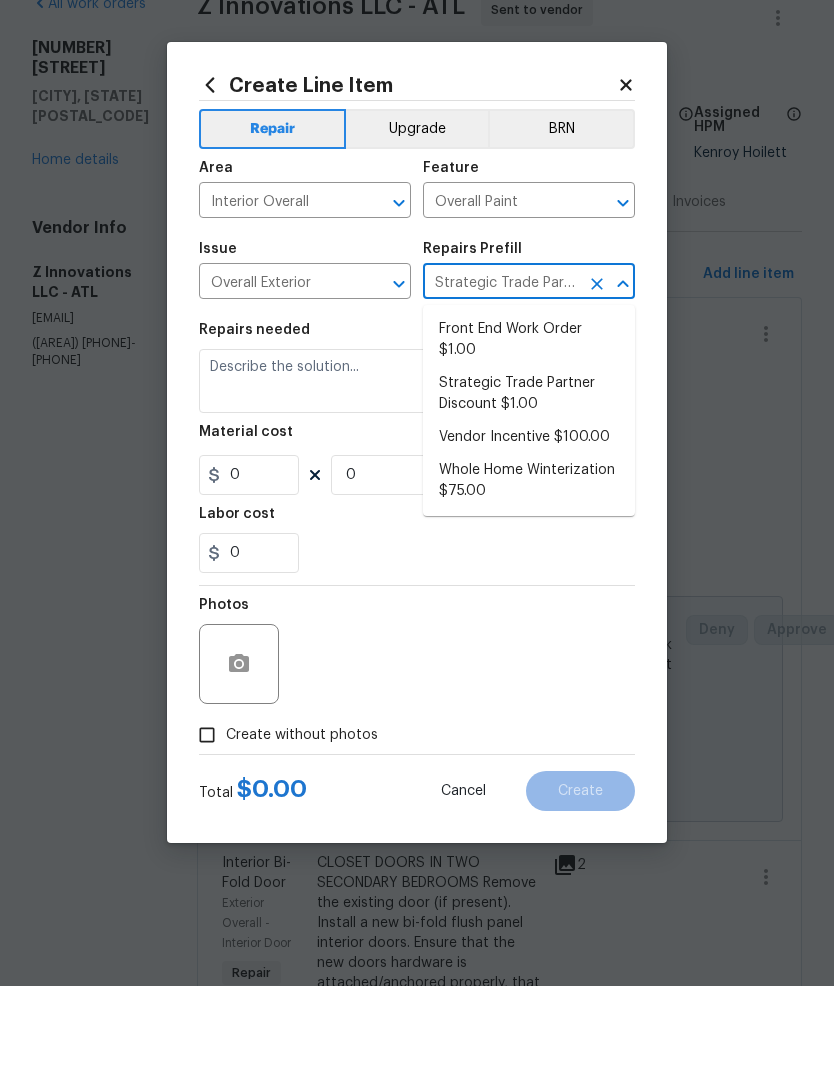 type on "Calculate and apply 5% STPP discount to the total of the work order as a negative cost" 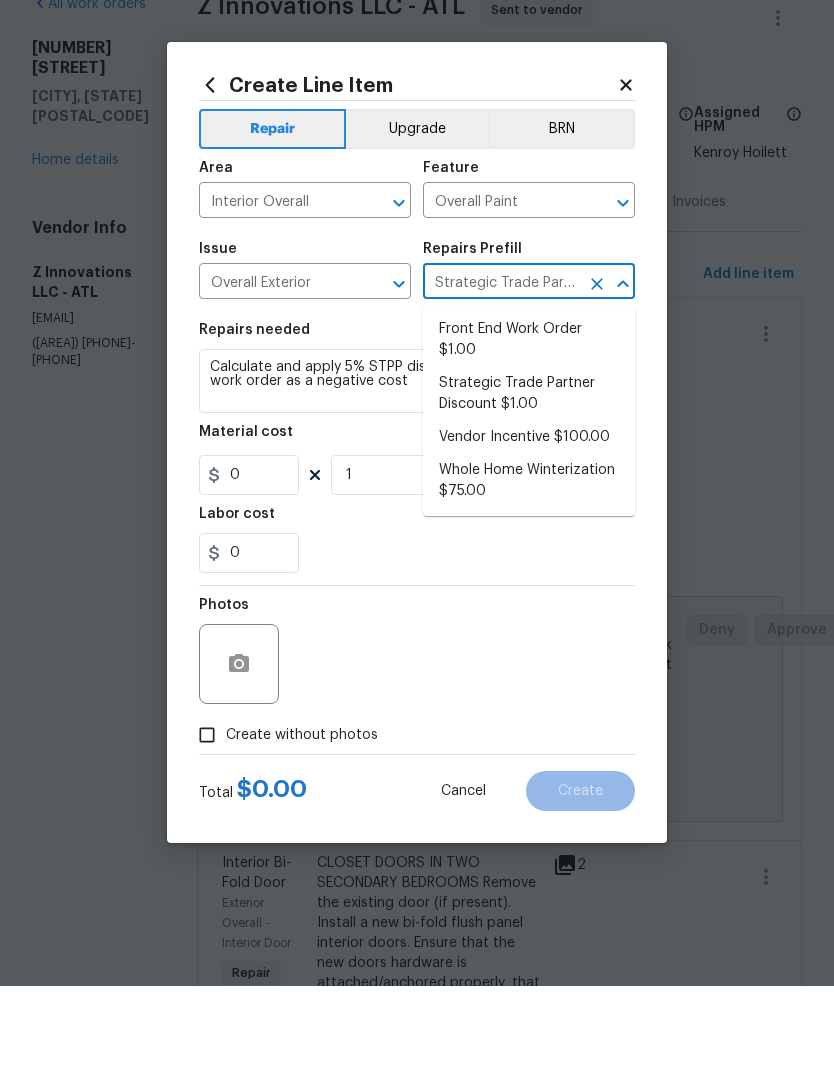 type on "1" 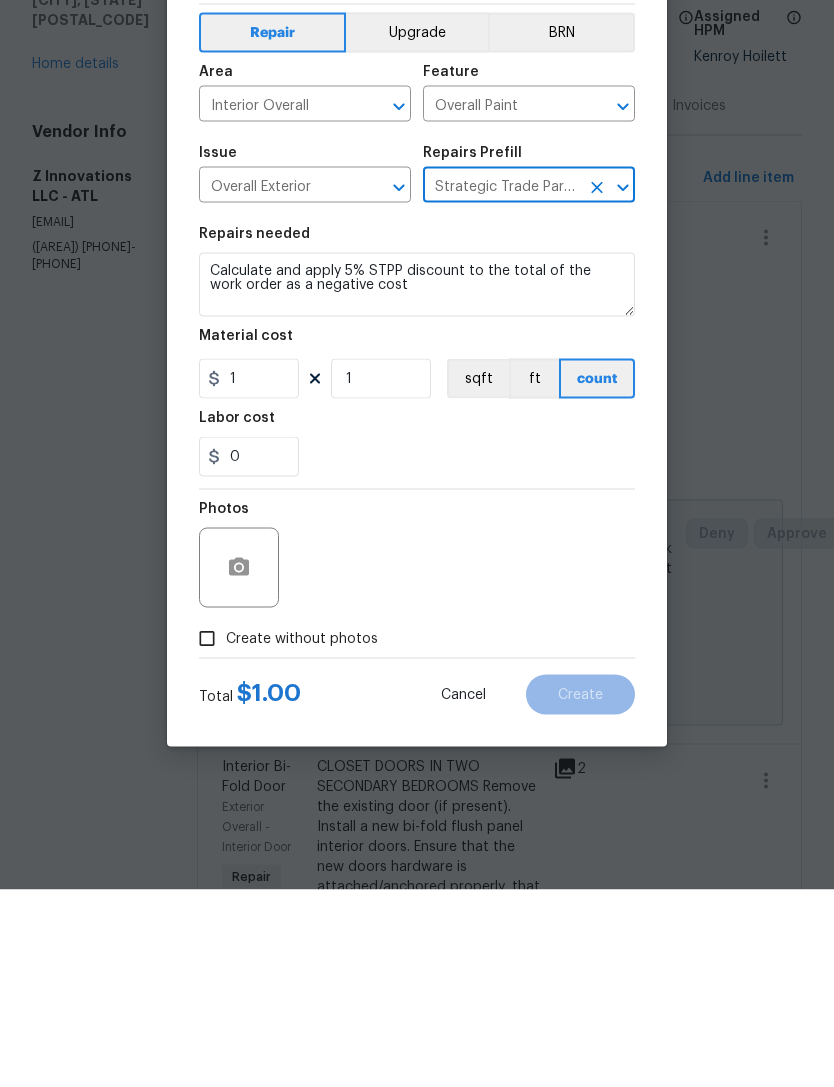 click on "Create without photos" at bounding box center [207, 836] 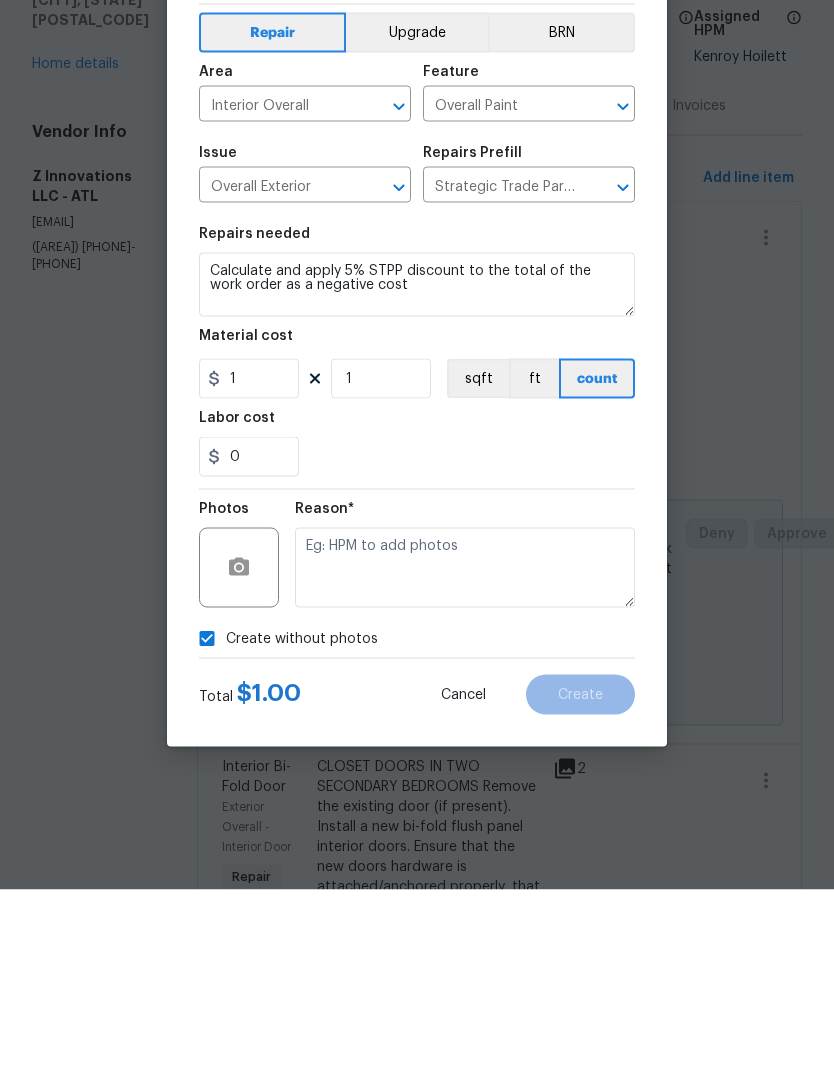 scroll, scrollTop: 64, scrollLeft: 0, axis: vertical 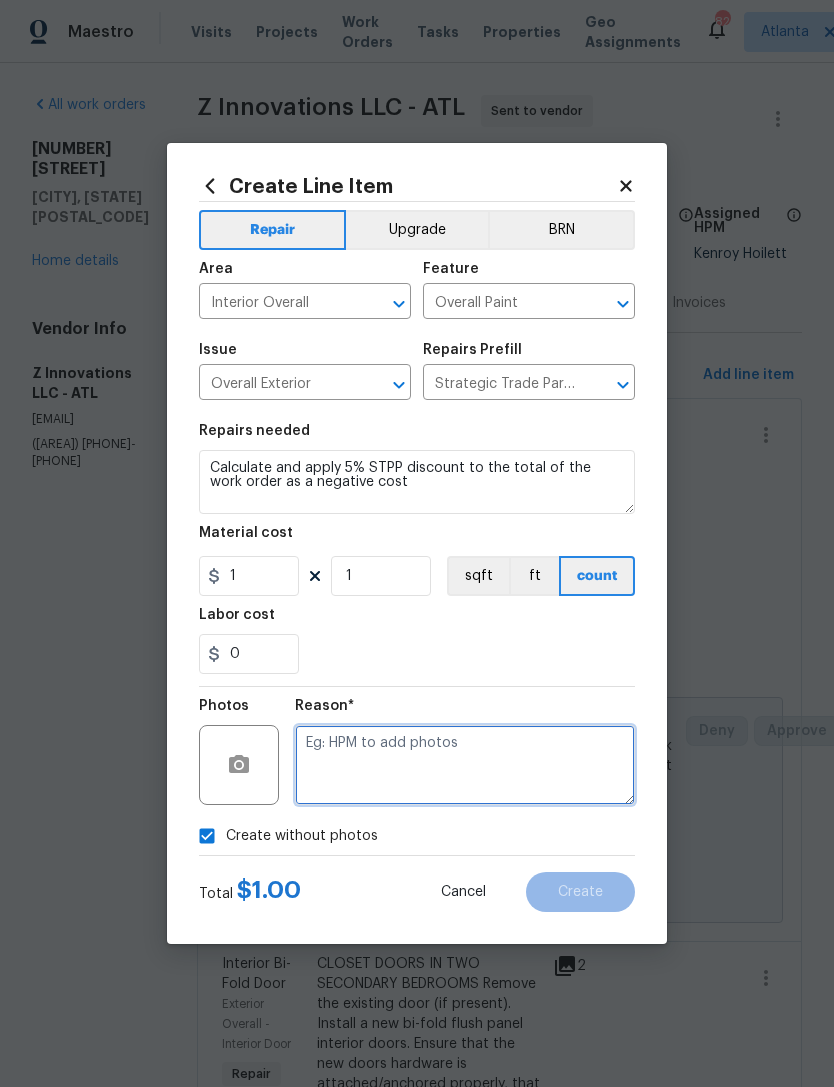 click at bounding box center (465, 765) 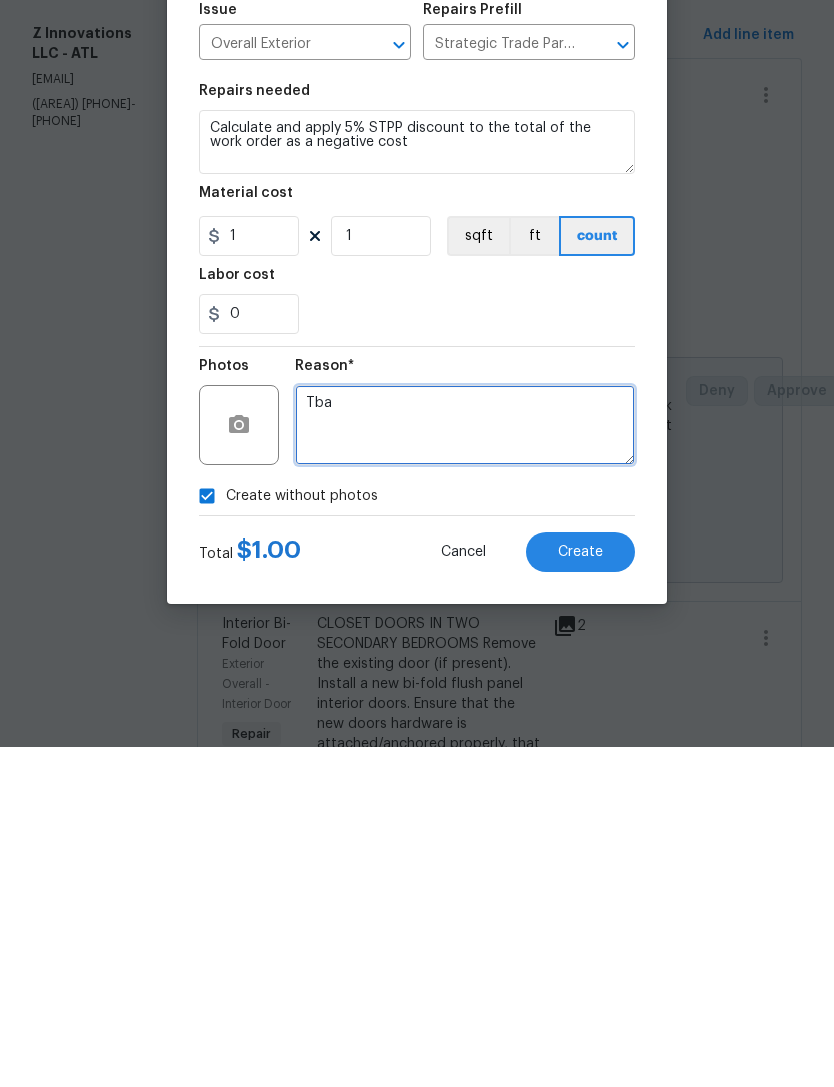 type on "Tba" 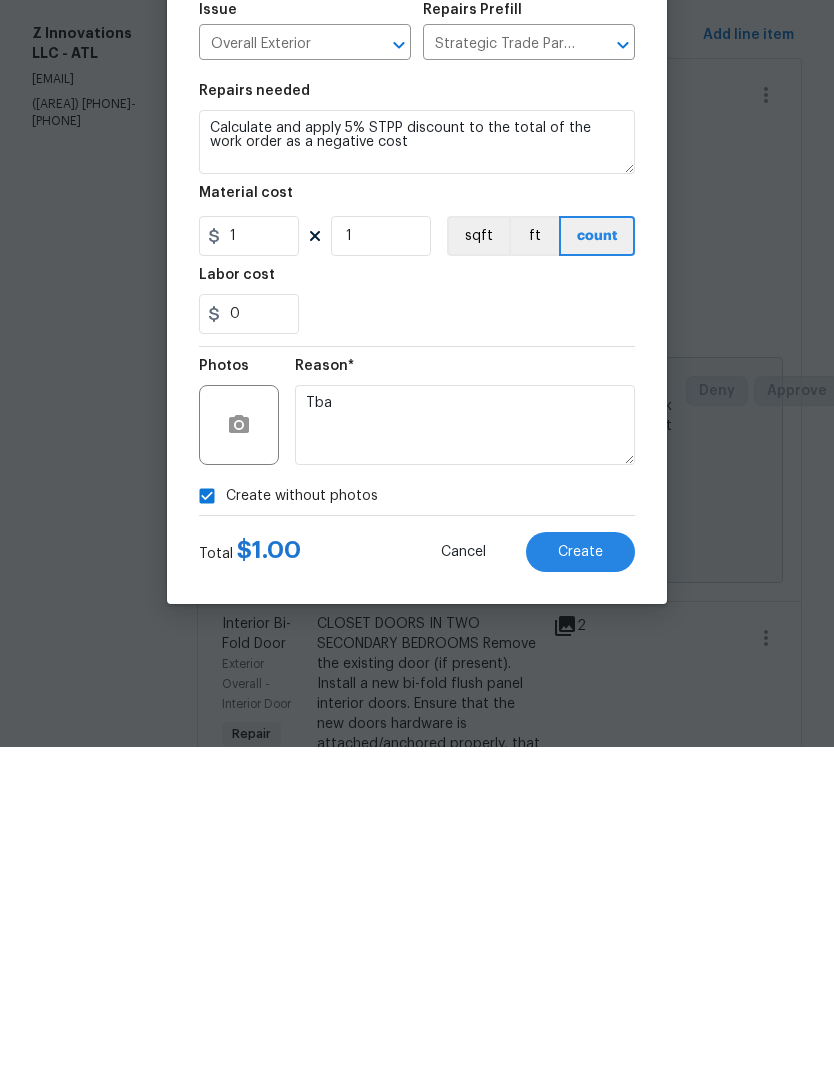 click on "Create" at bounding box center [580, 892] 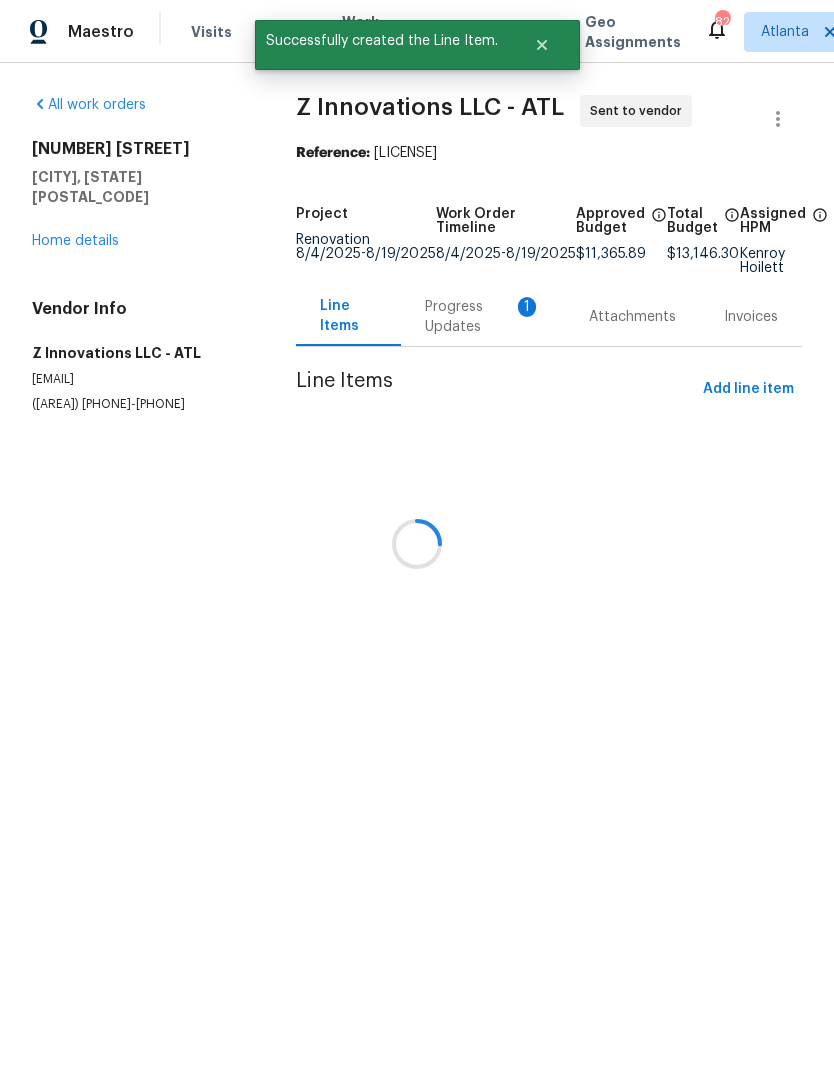 scroll, scrollTop: 0, scrollLeft: 0, axis: both 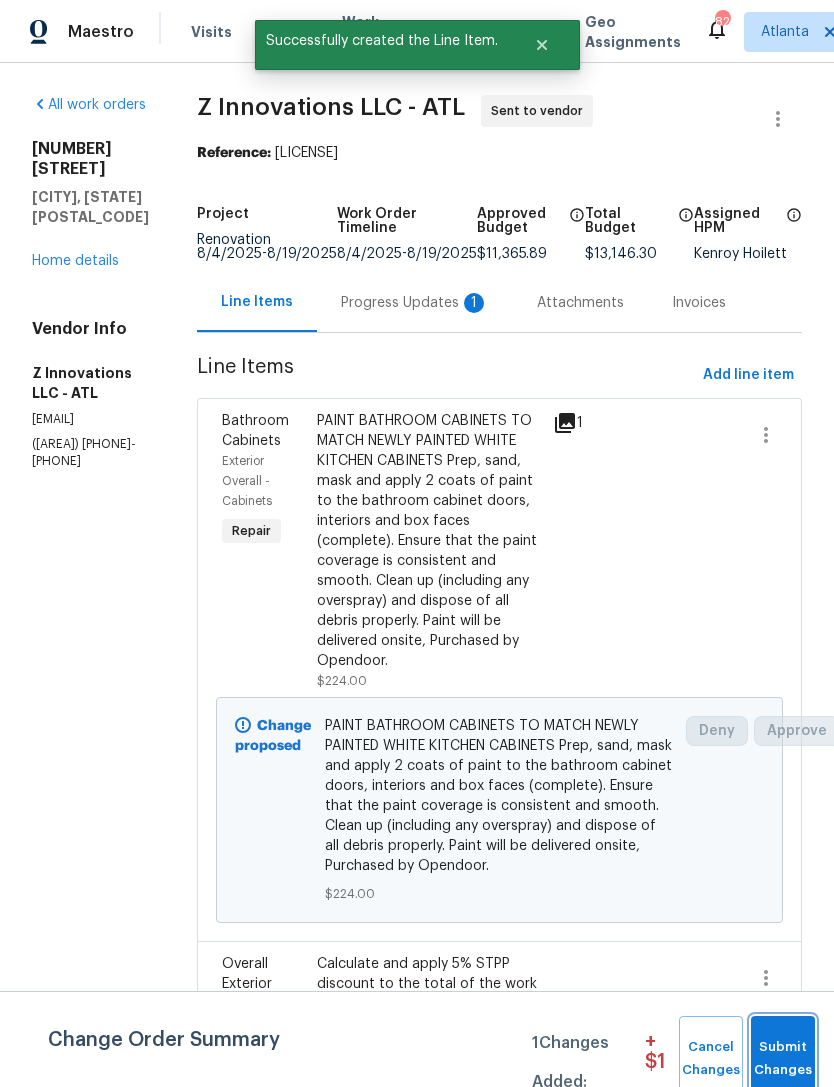 click on "Submit Changes" at bounding box center (783, 1059) 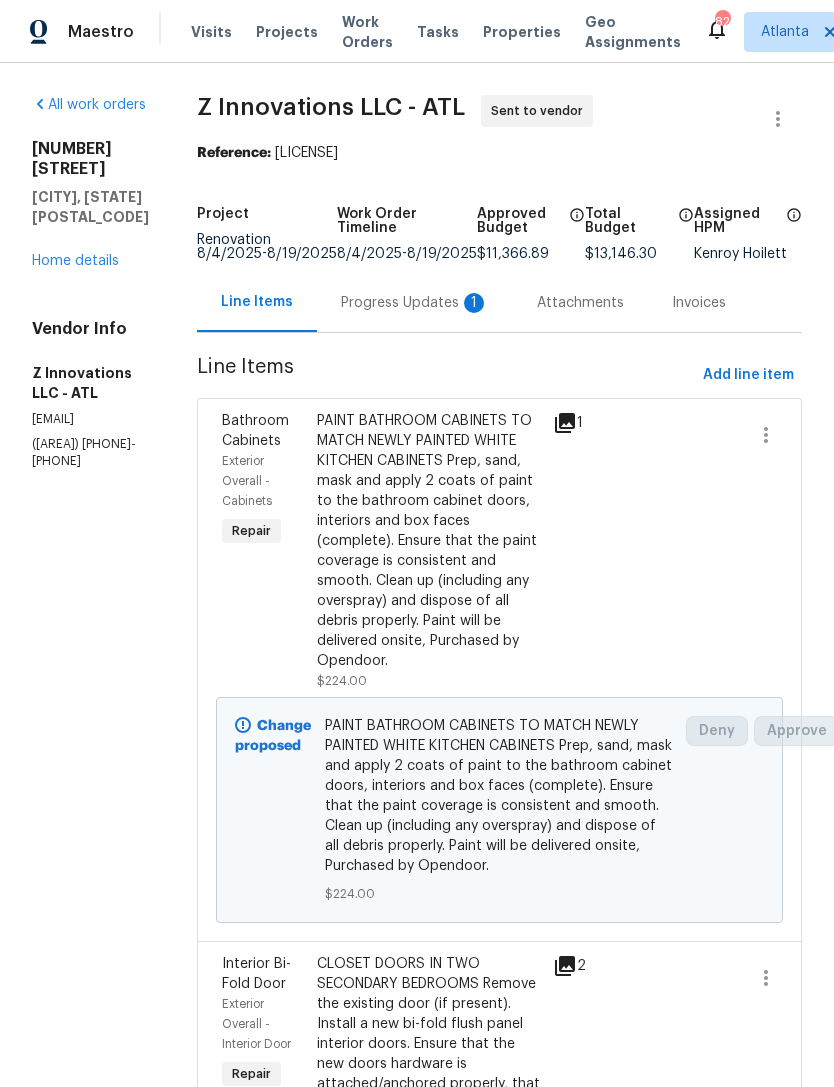 click on "Progress Updates 1" at bounding box center [415, 303] 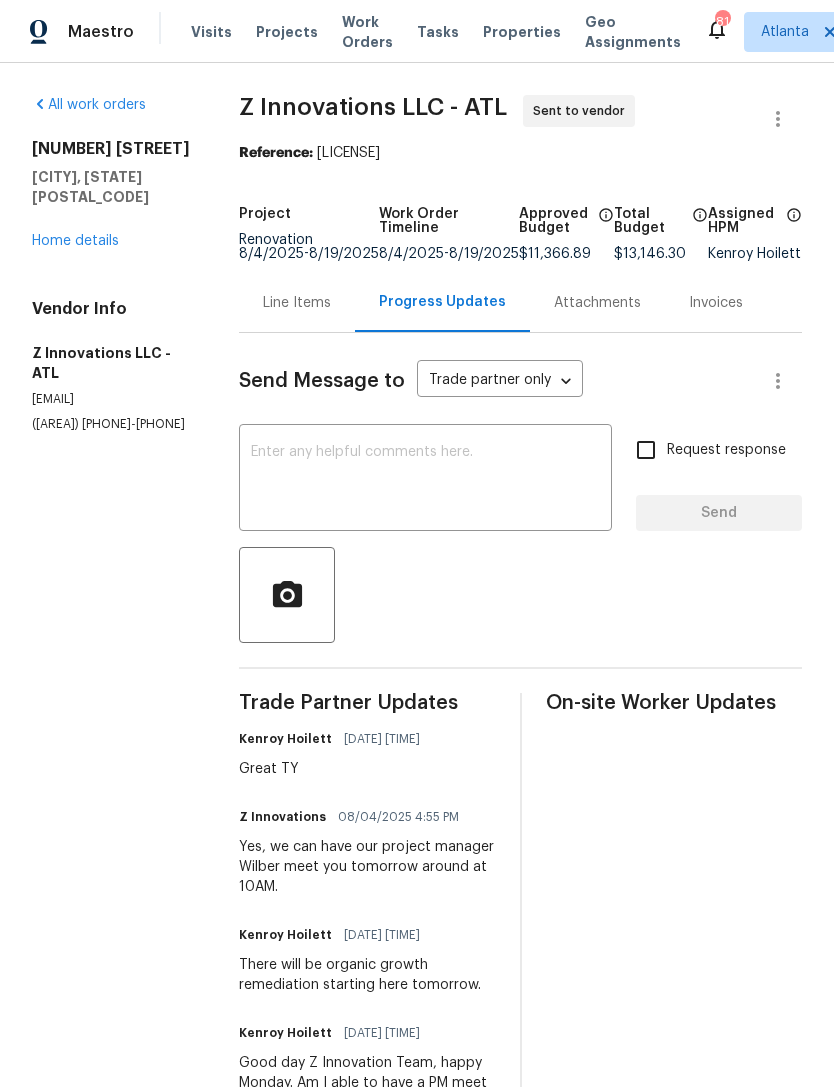 click on "Home details" at bounding box center [75, 241] 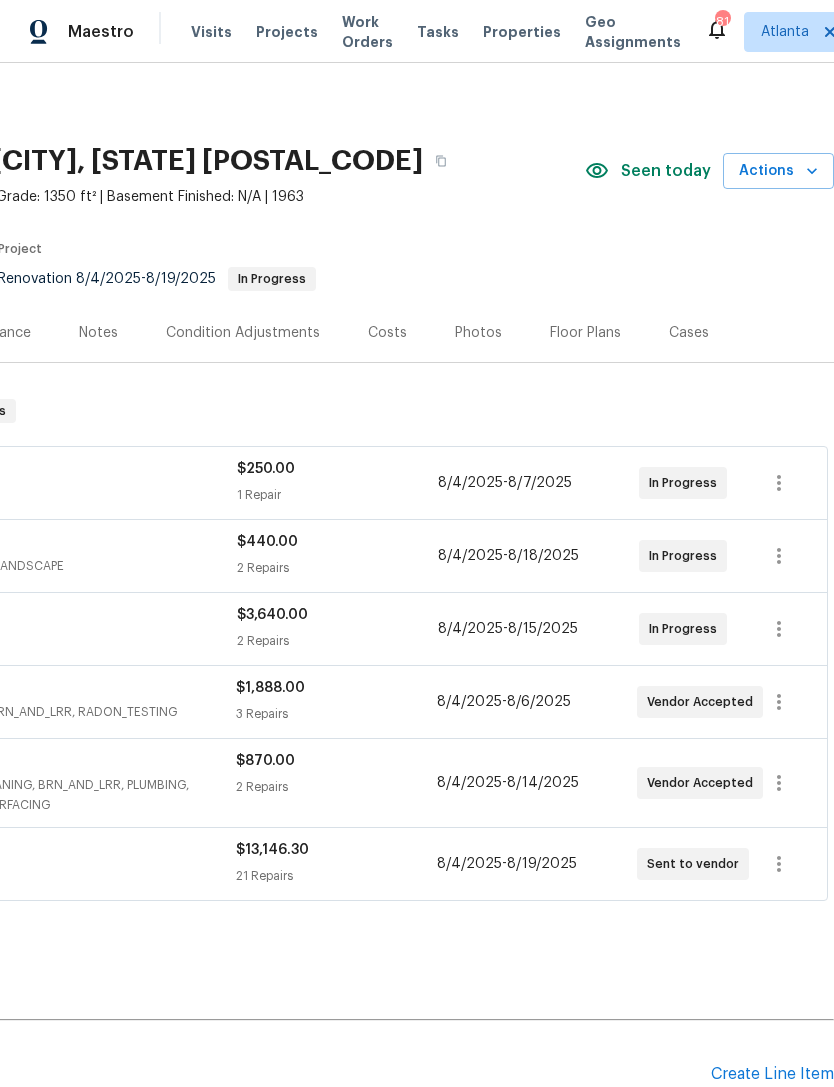 scroll, scrollTop: 0, scrollLeft: 296, axis: horizontal 